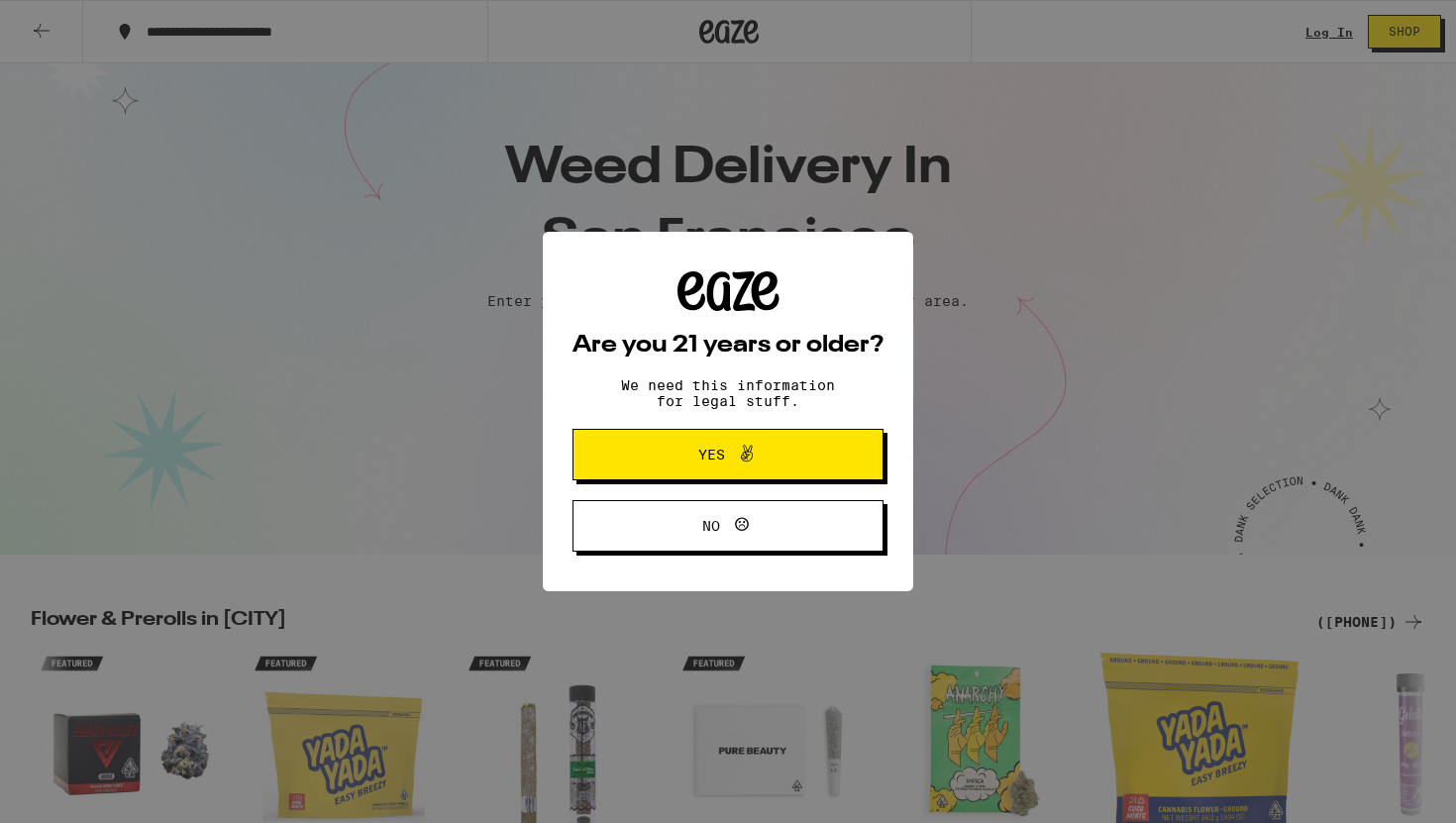 scroll, scrollTop: 0, scrollLeft: 0, axis: both 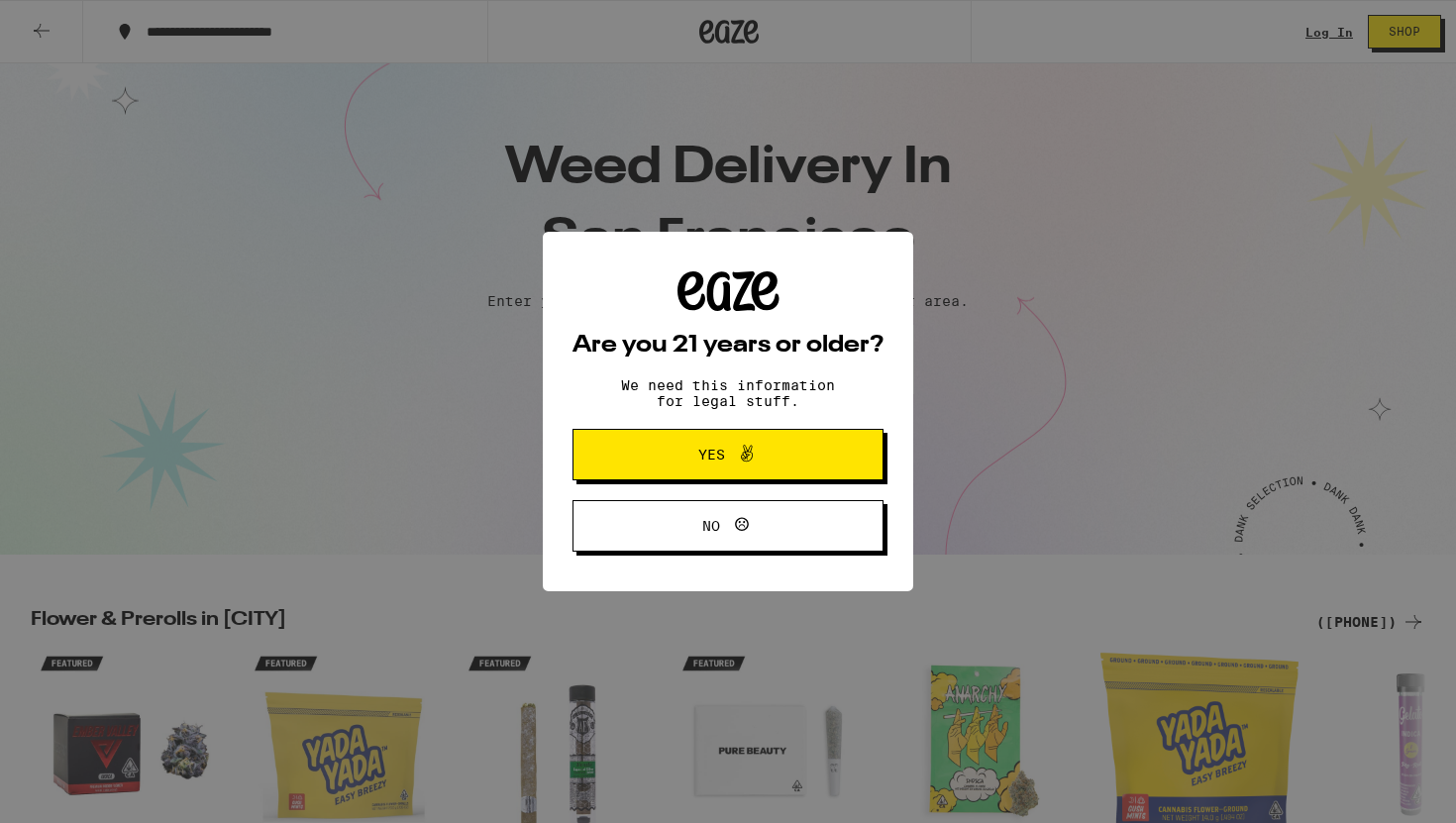 click at bounding box center [747, 455] 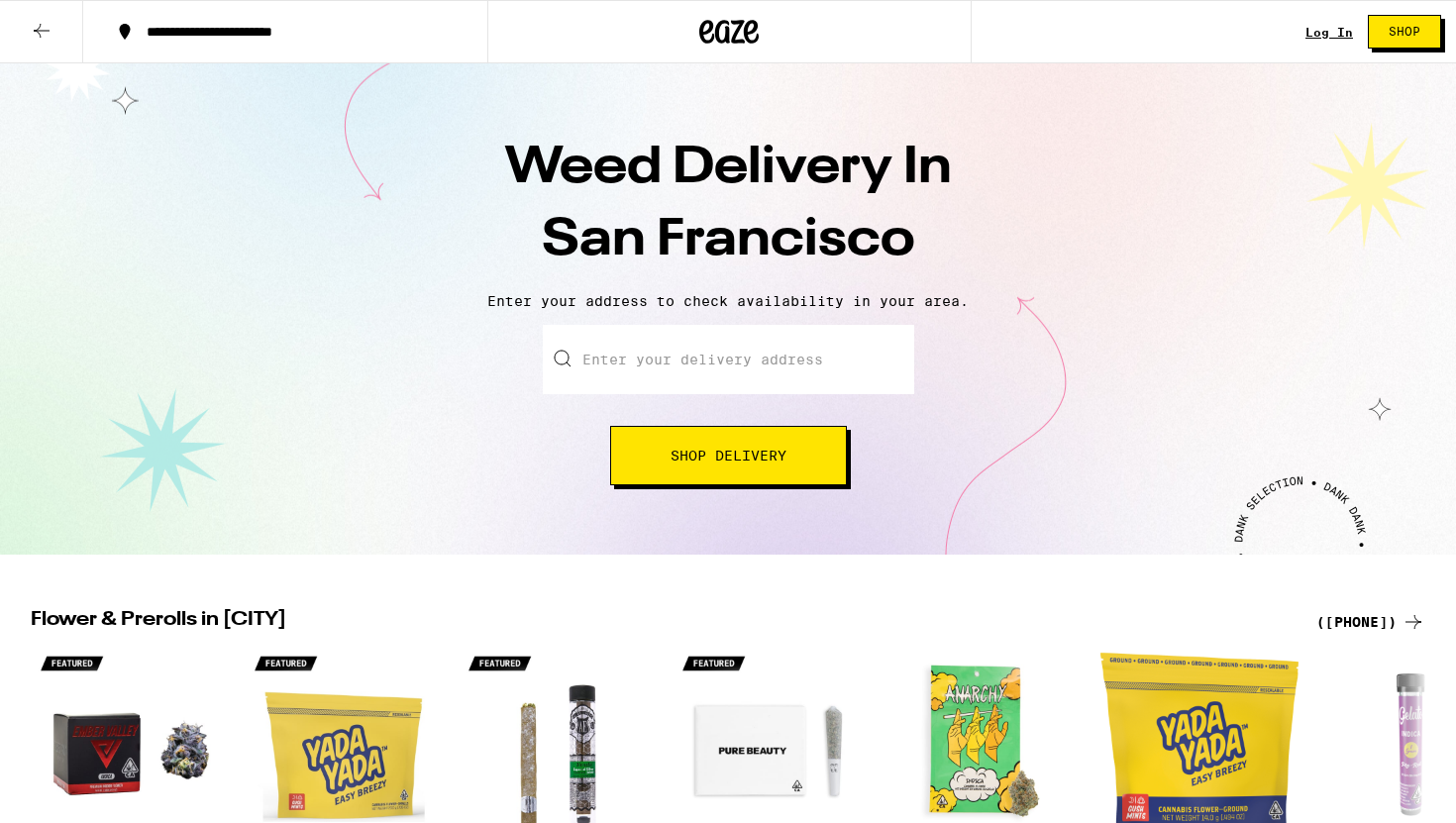 click on "Enter your delivery address" at bounding box center (728, 360) 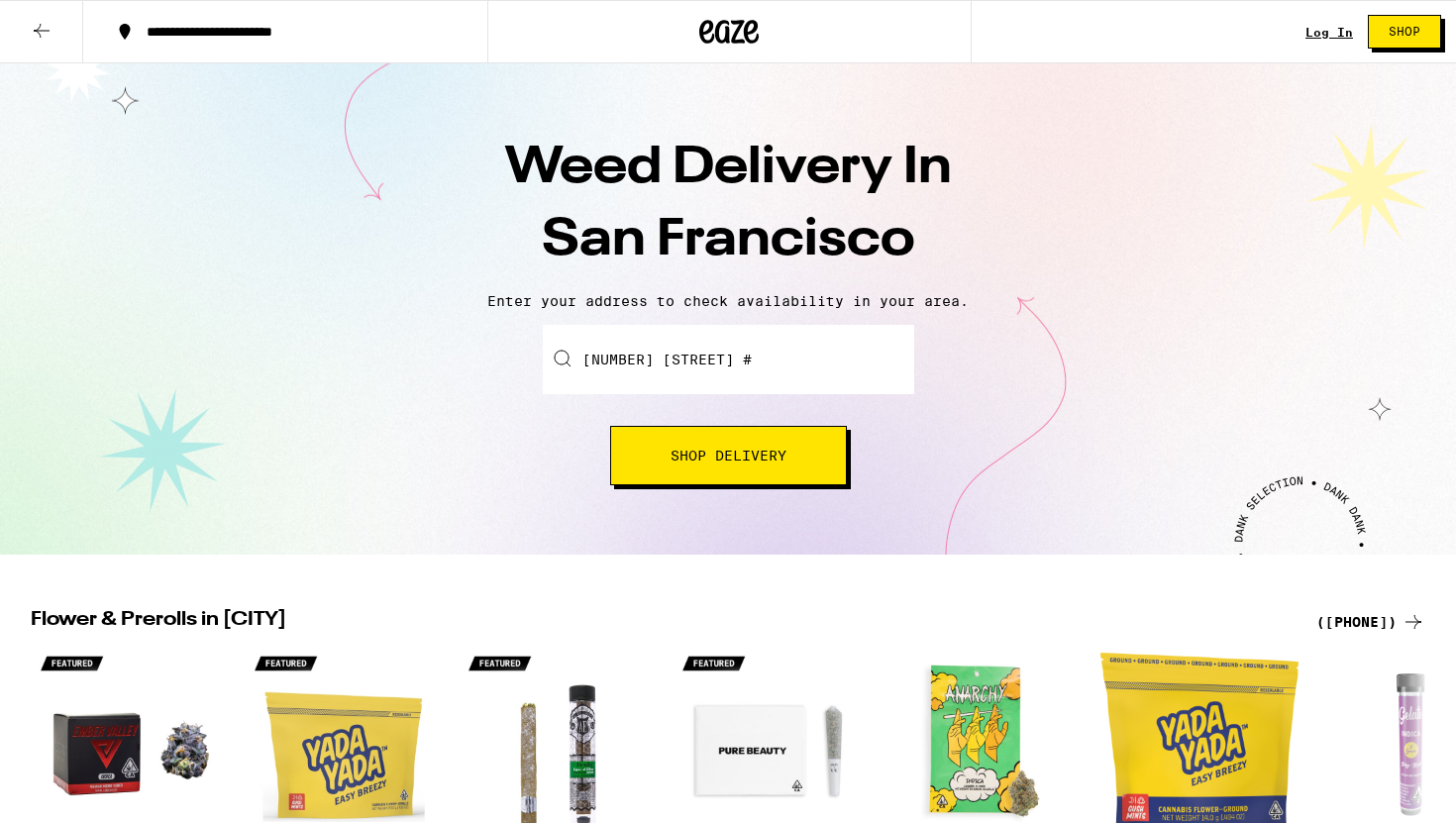 click on "Shop Delivery" at bounding box center (728, 456) 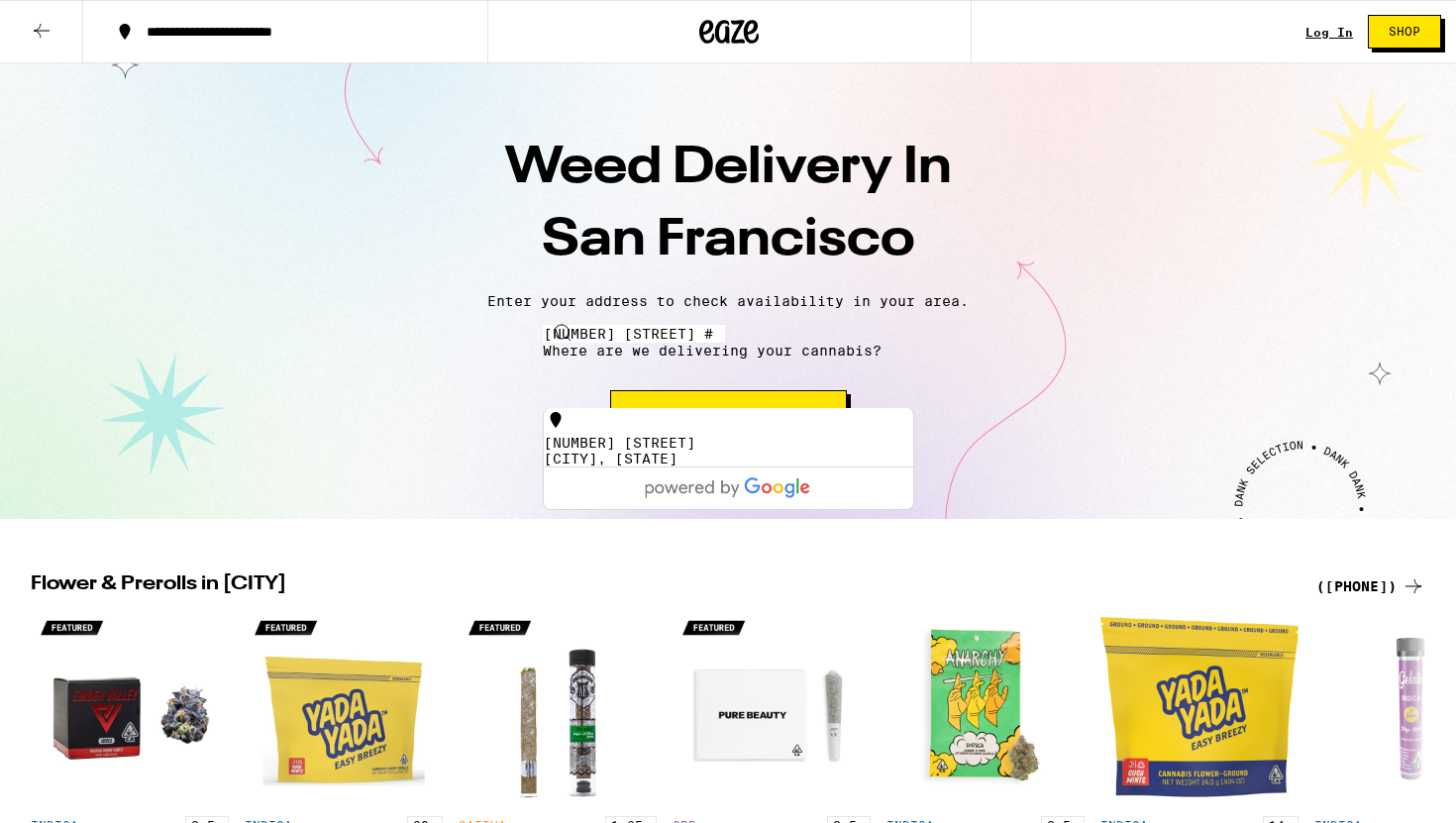 click on "[NUMBER] [STREET] #" at bounding box center [634, 334] 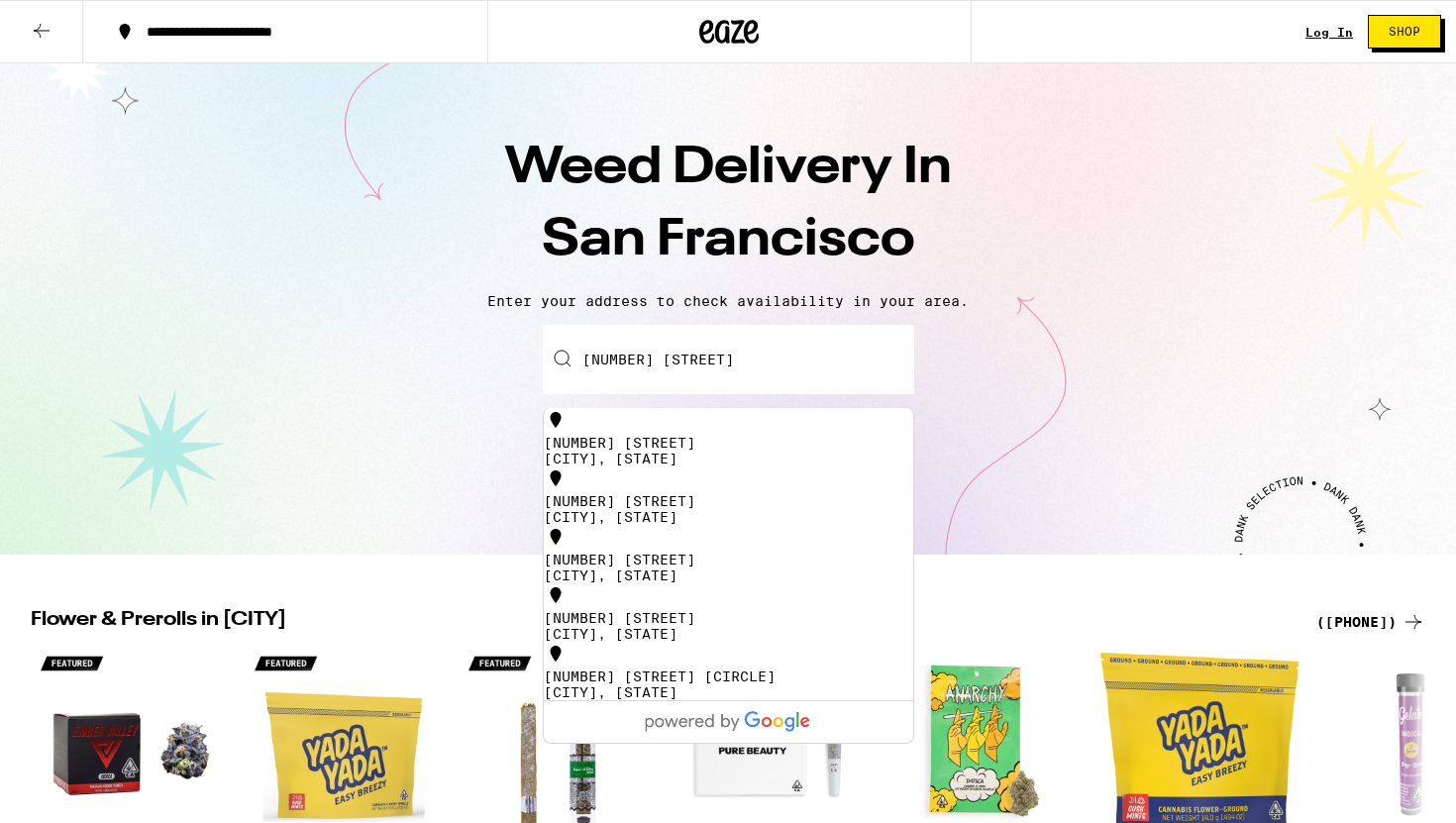 click on "[CITY], [STATE]" at bounding box center (728, 459) 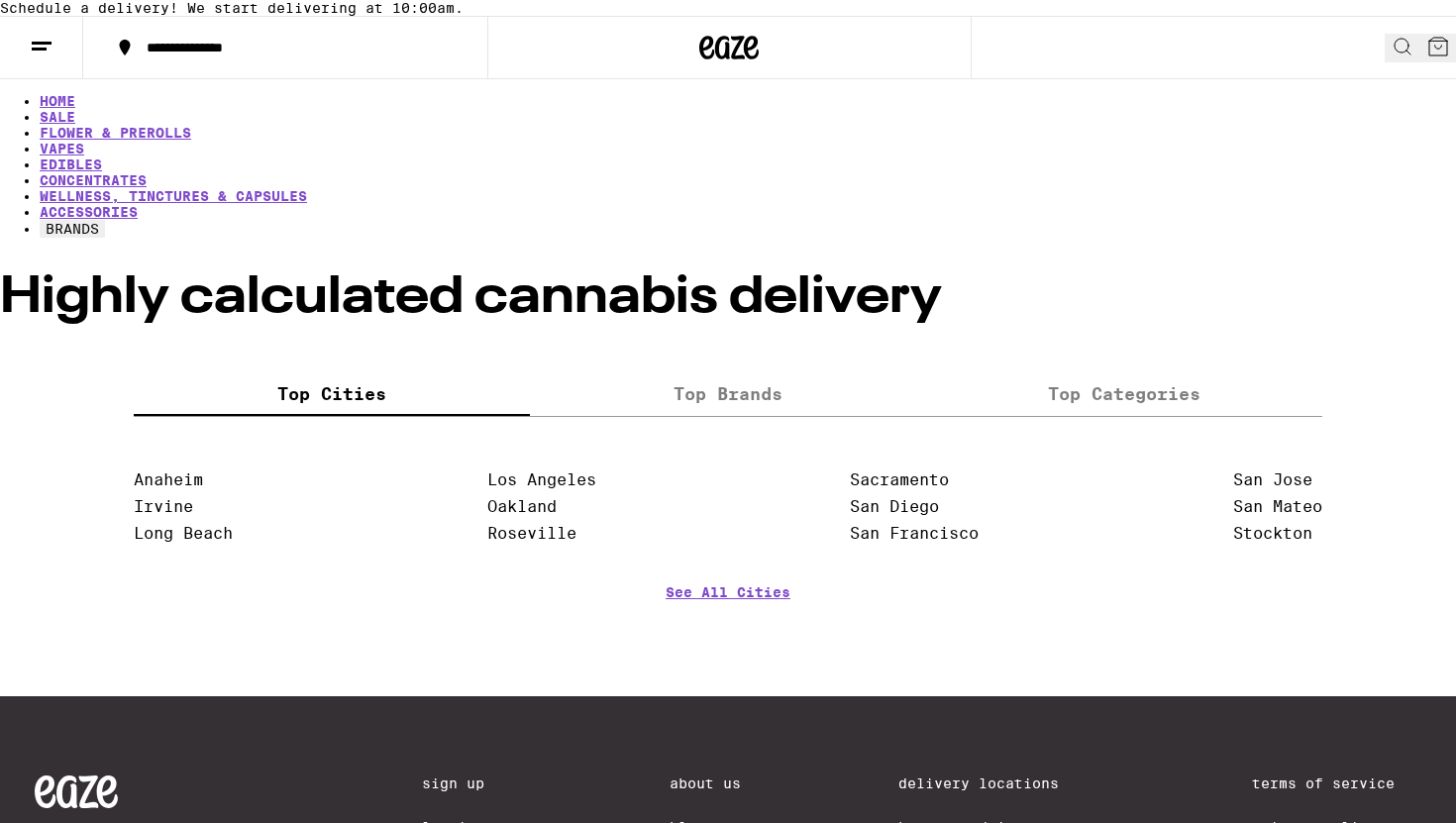 scroll, scrollTop: 0, scrollLeft: 0, axis: both 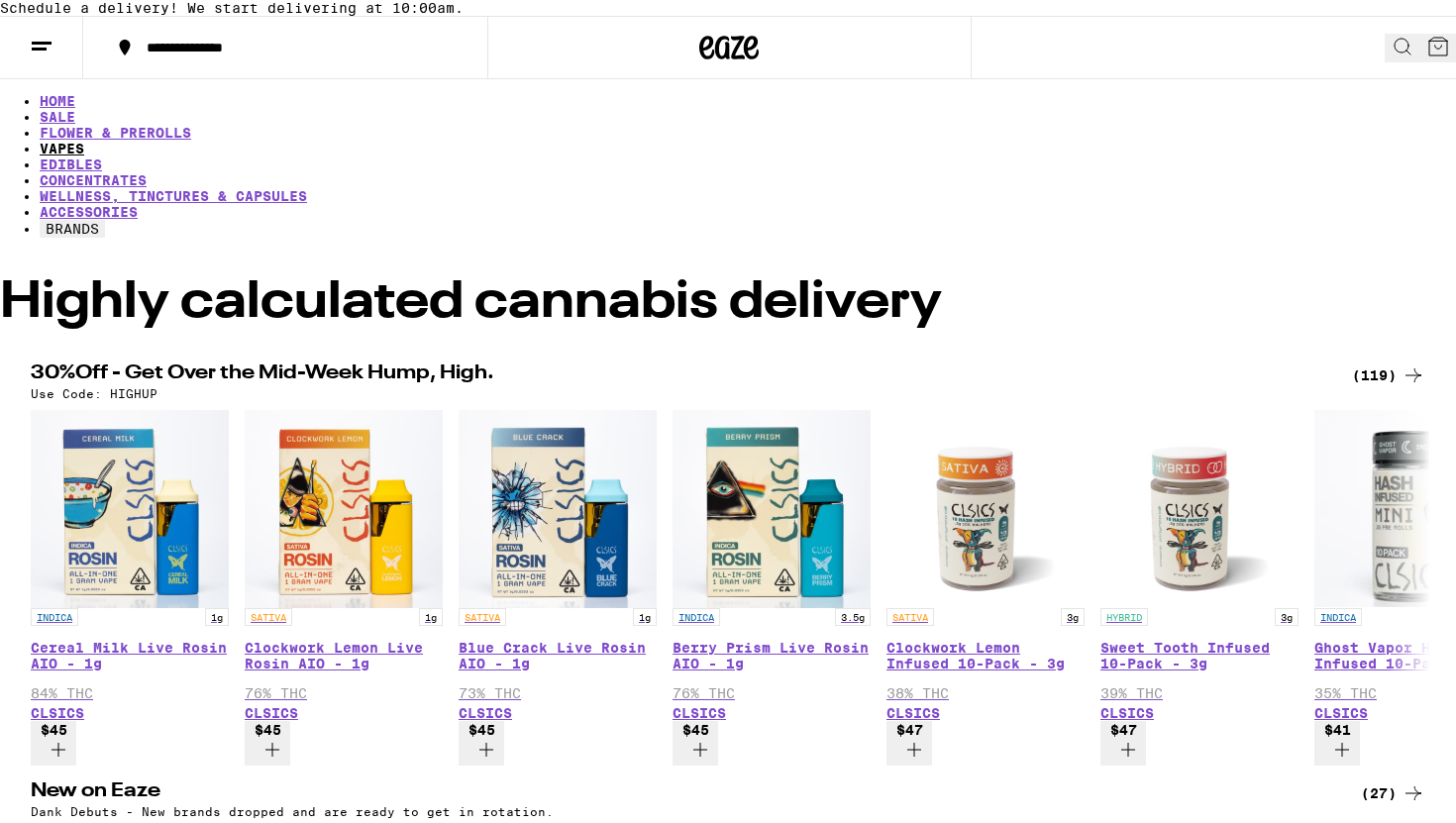 click on "VAPES" at bounding box center (61, 149) 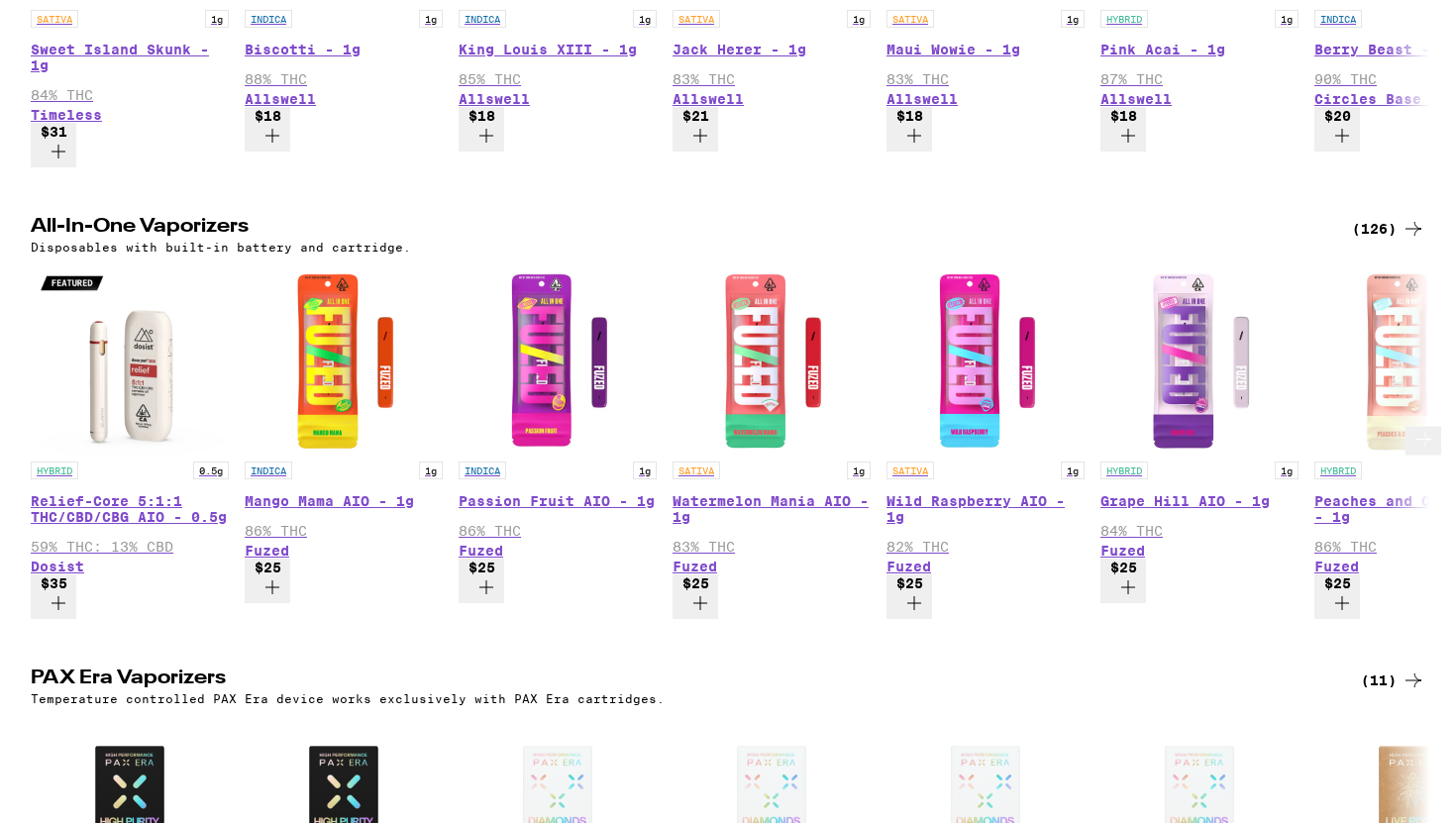 scroll, scrollTop: 1056, scrollLeft: 0, axis: vertical 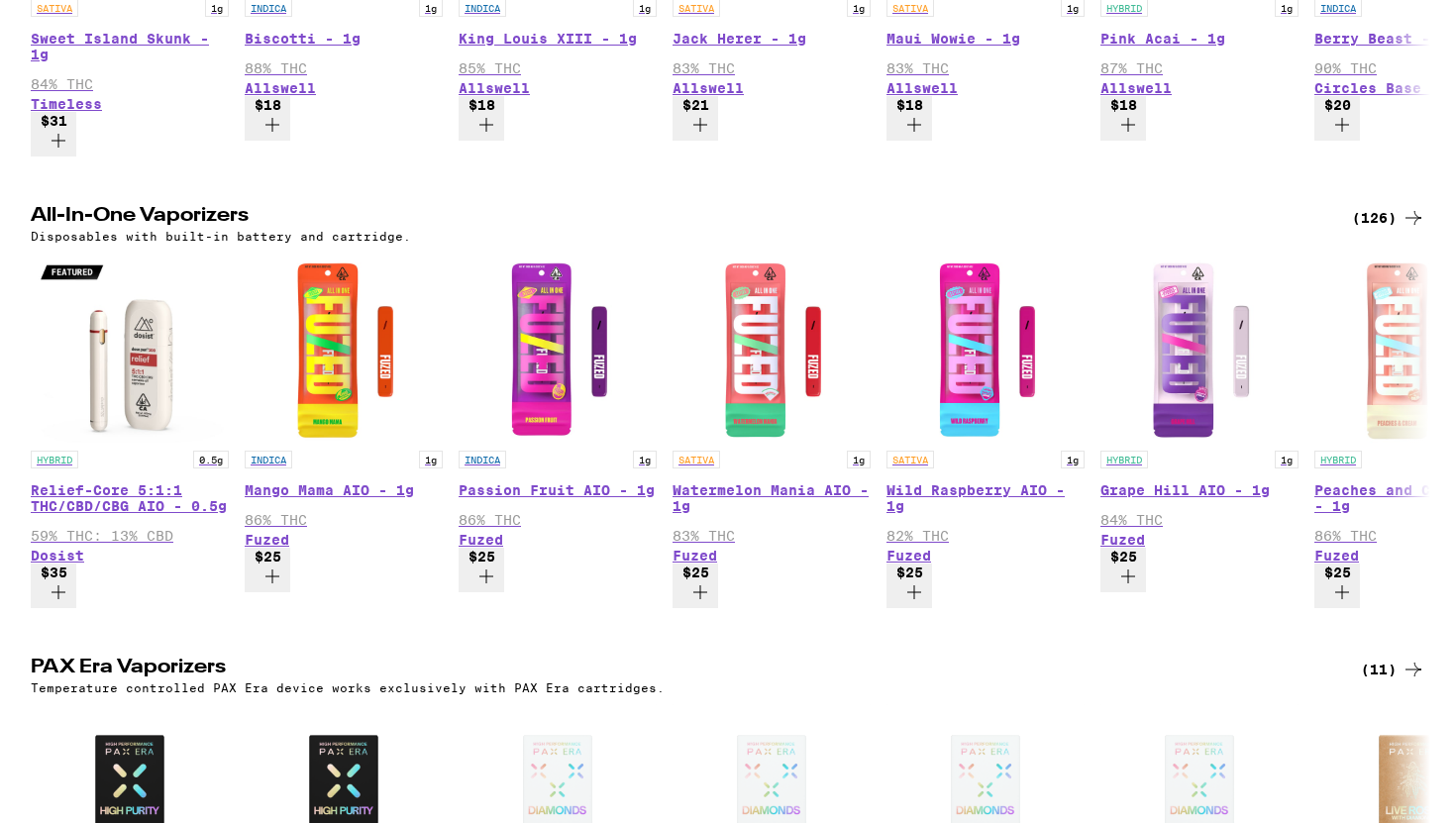 click on "(126)" at bounding box center [1389, 218] 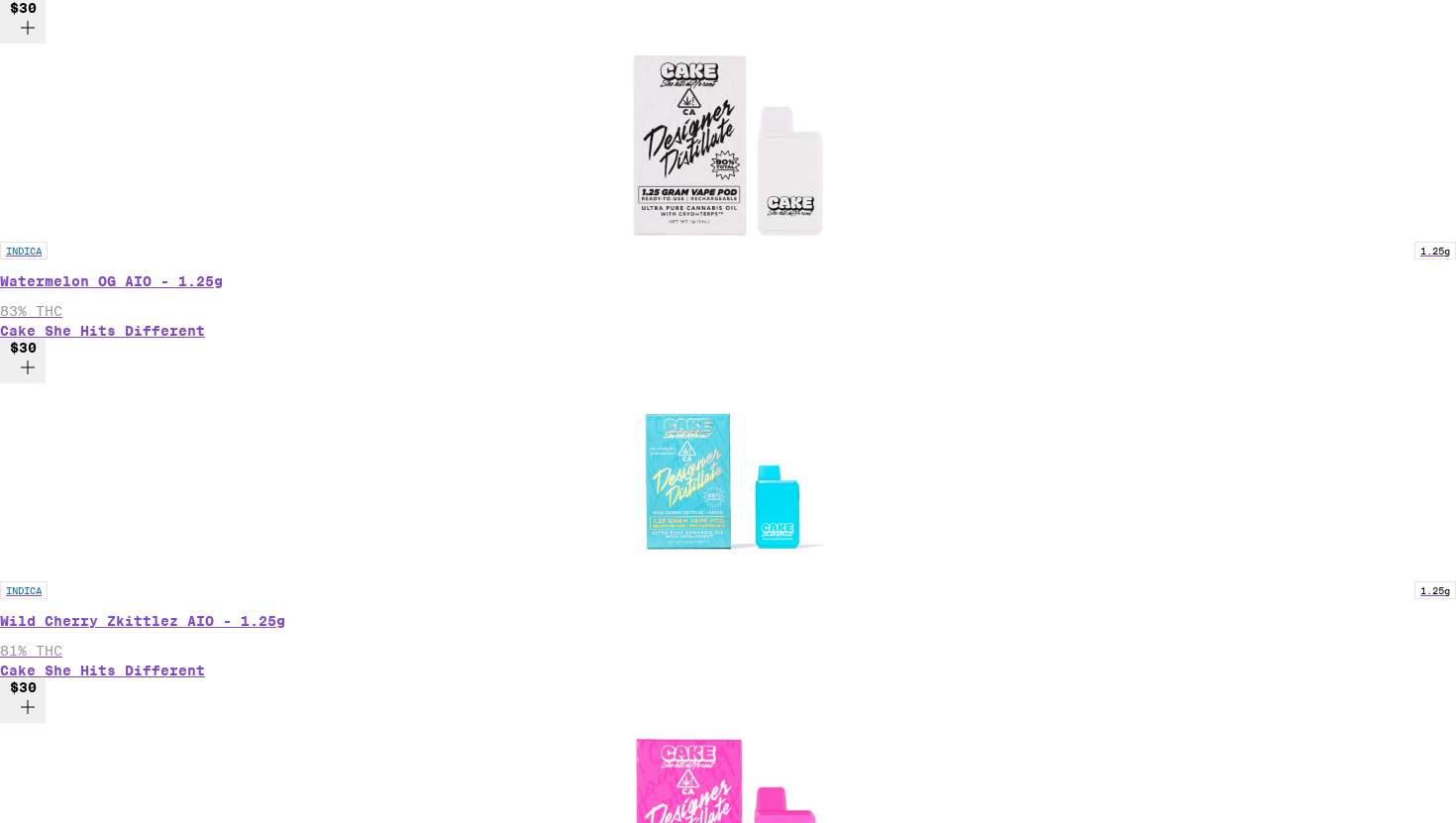 scroll, scrollTop: 7165, scrollLeft: 0, axis: vertical 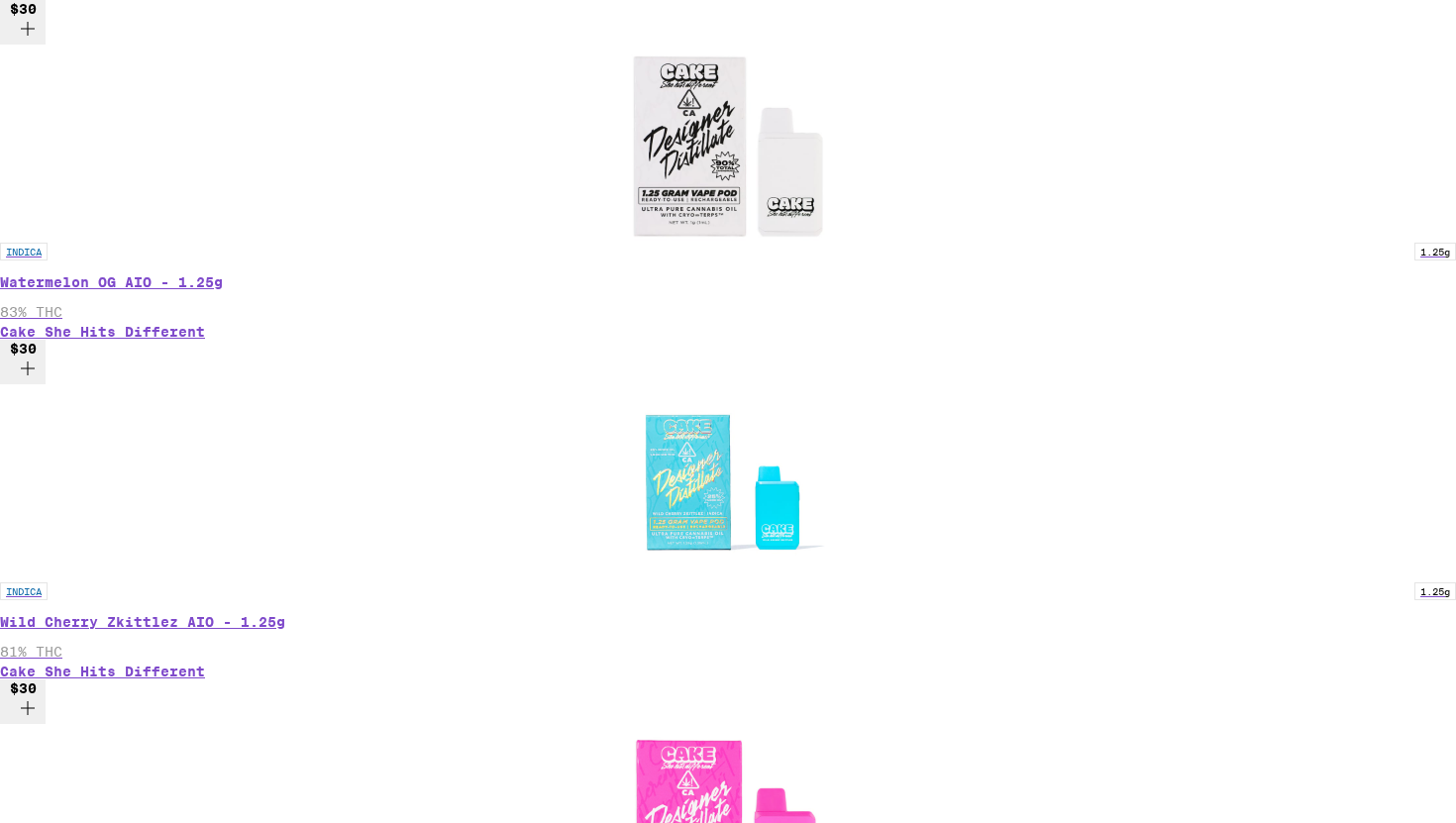 click at bounding box center [1403, -7118] 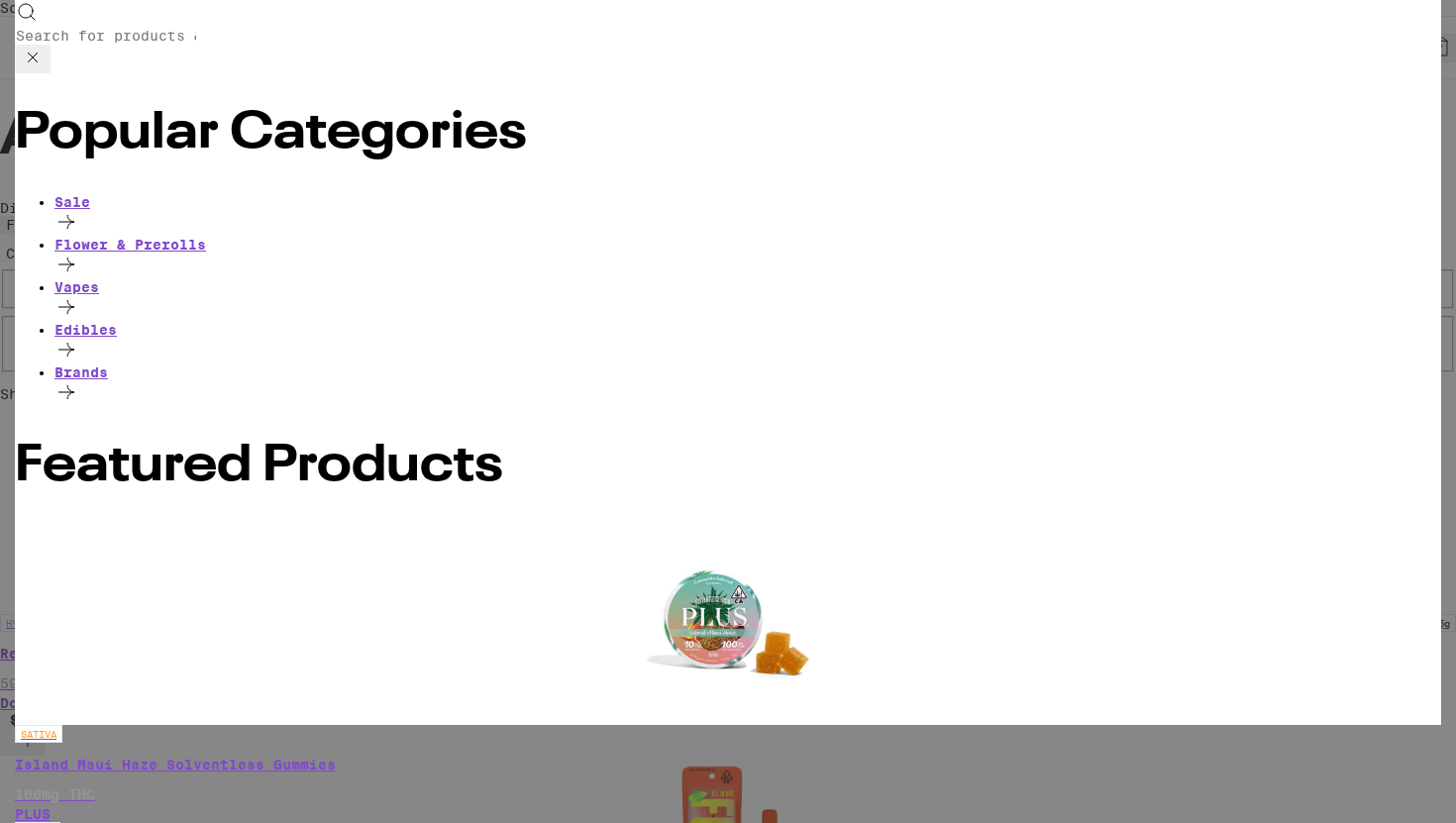 scroll, scrollTop: 0, scrollLeft: 0, axis: both 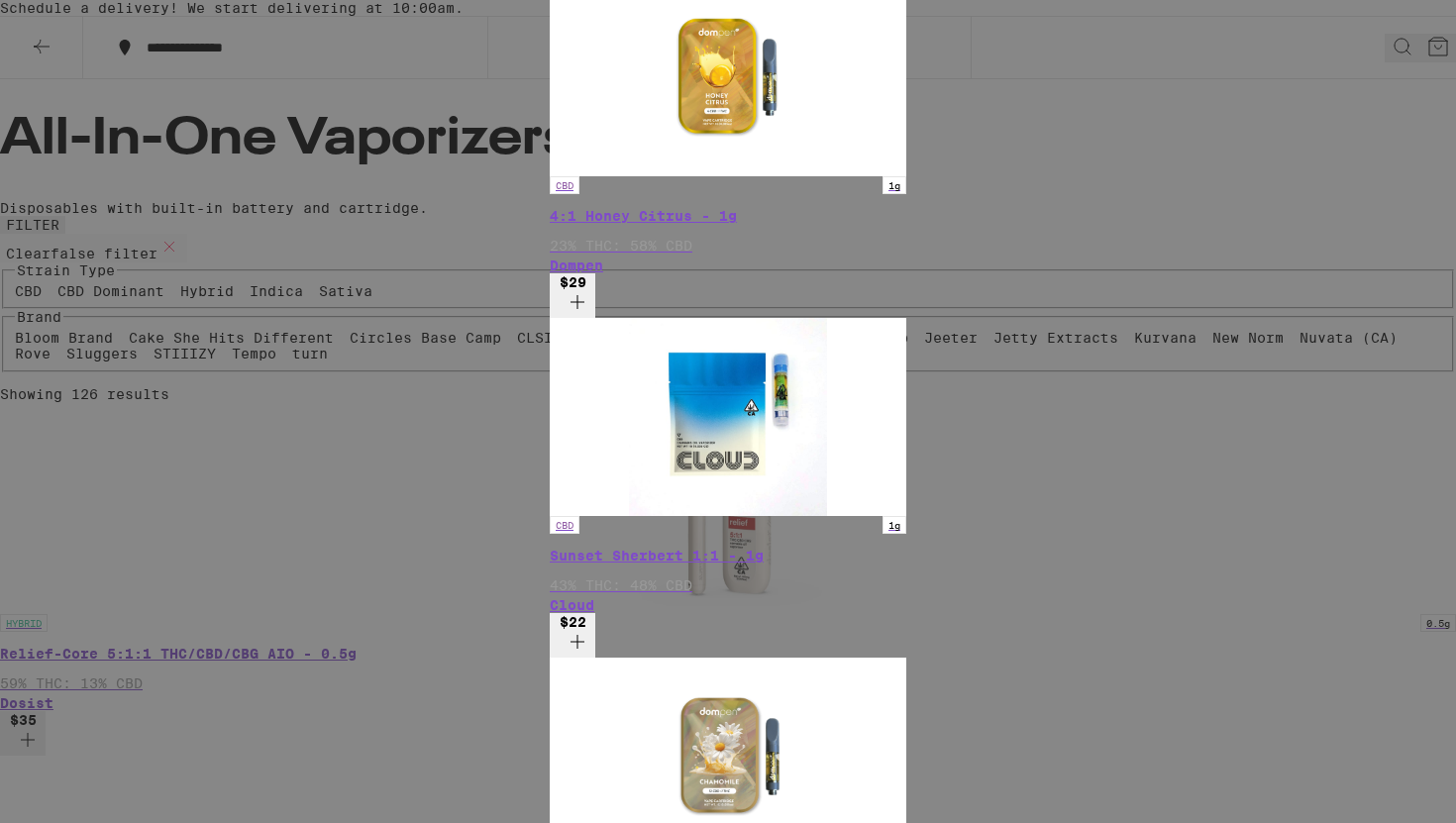 type on "cbd" 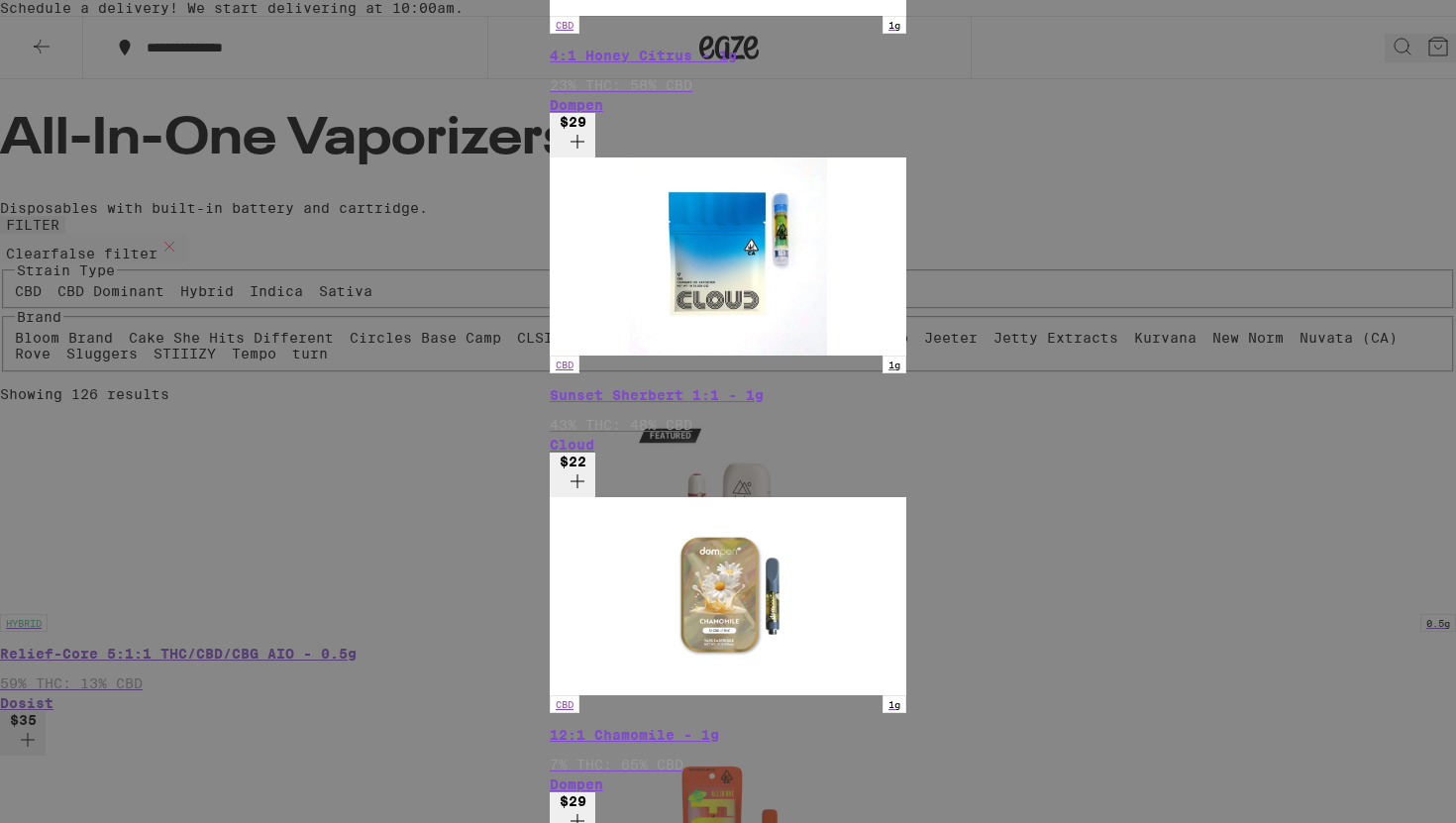 scroll, scrollTop: 148, scrollLeft: 0, axis: vertical 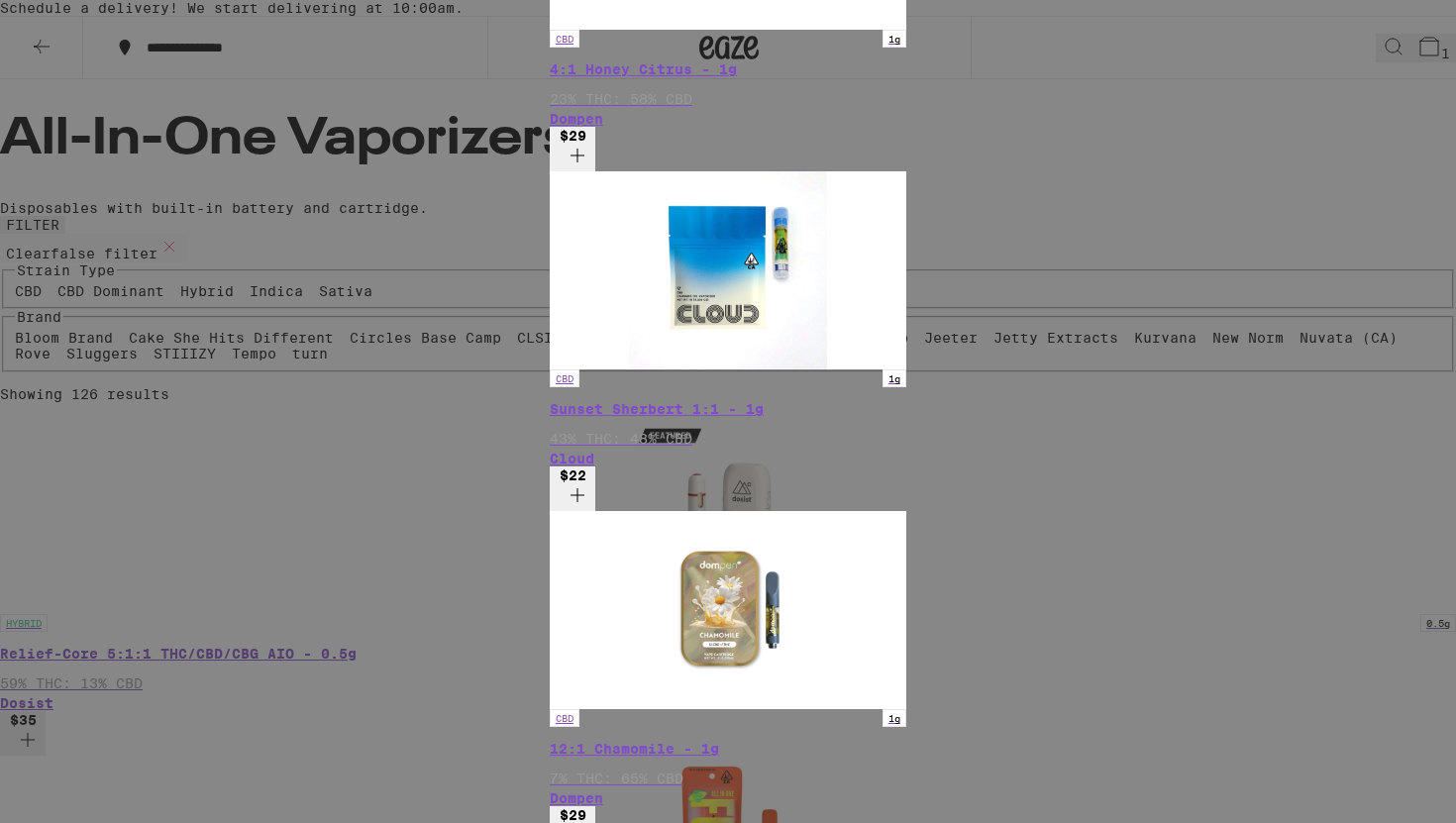 click on "$22" at bounding box center (572, 488) 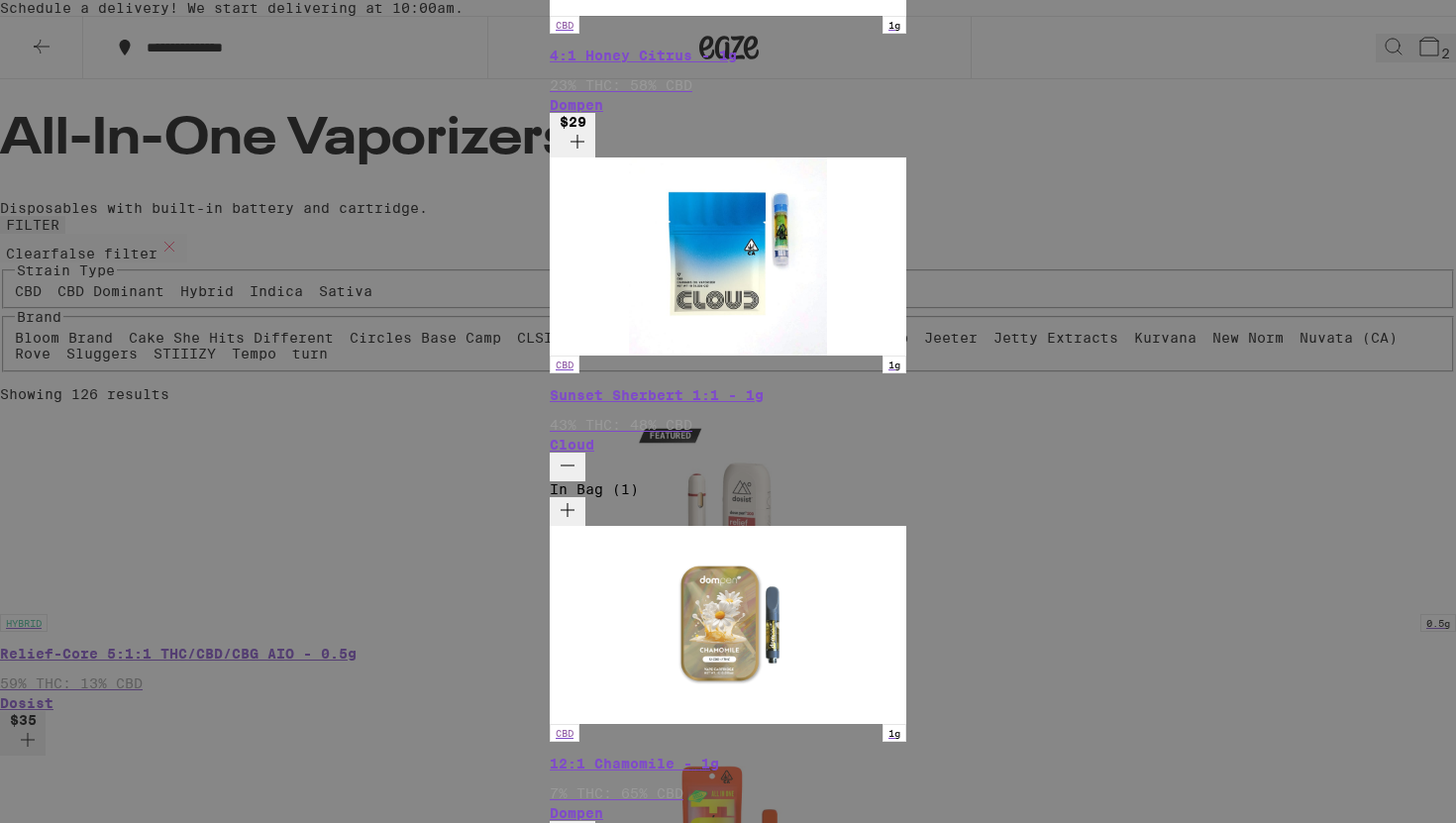 scroll, scrollTop: 0, scrollLeft: 0, axis: both 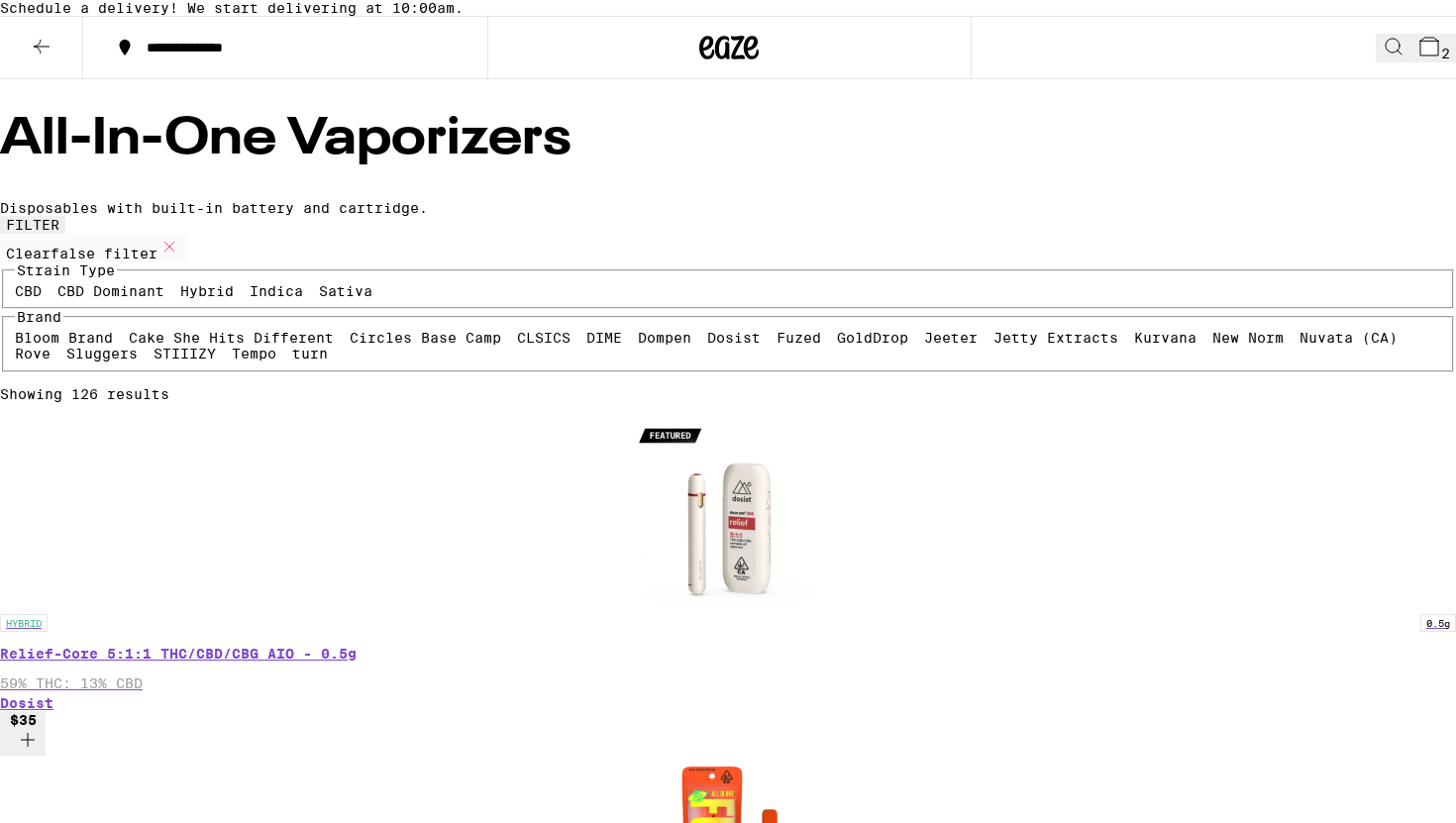 click on "CBD" at bounding box center (28, 291) 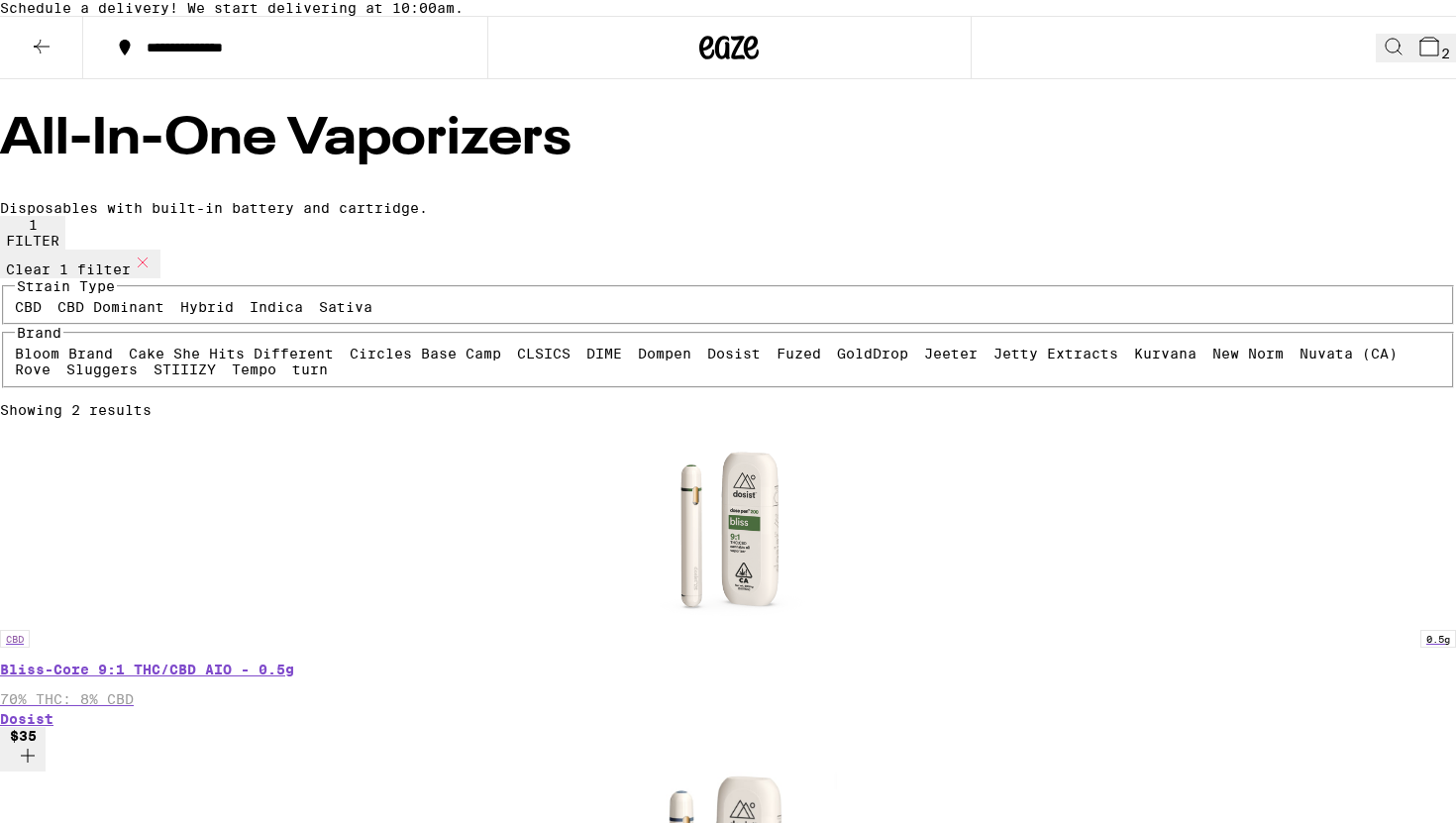 click on "CBD Dominant" at bounding box center (111, 307) 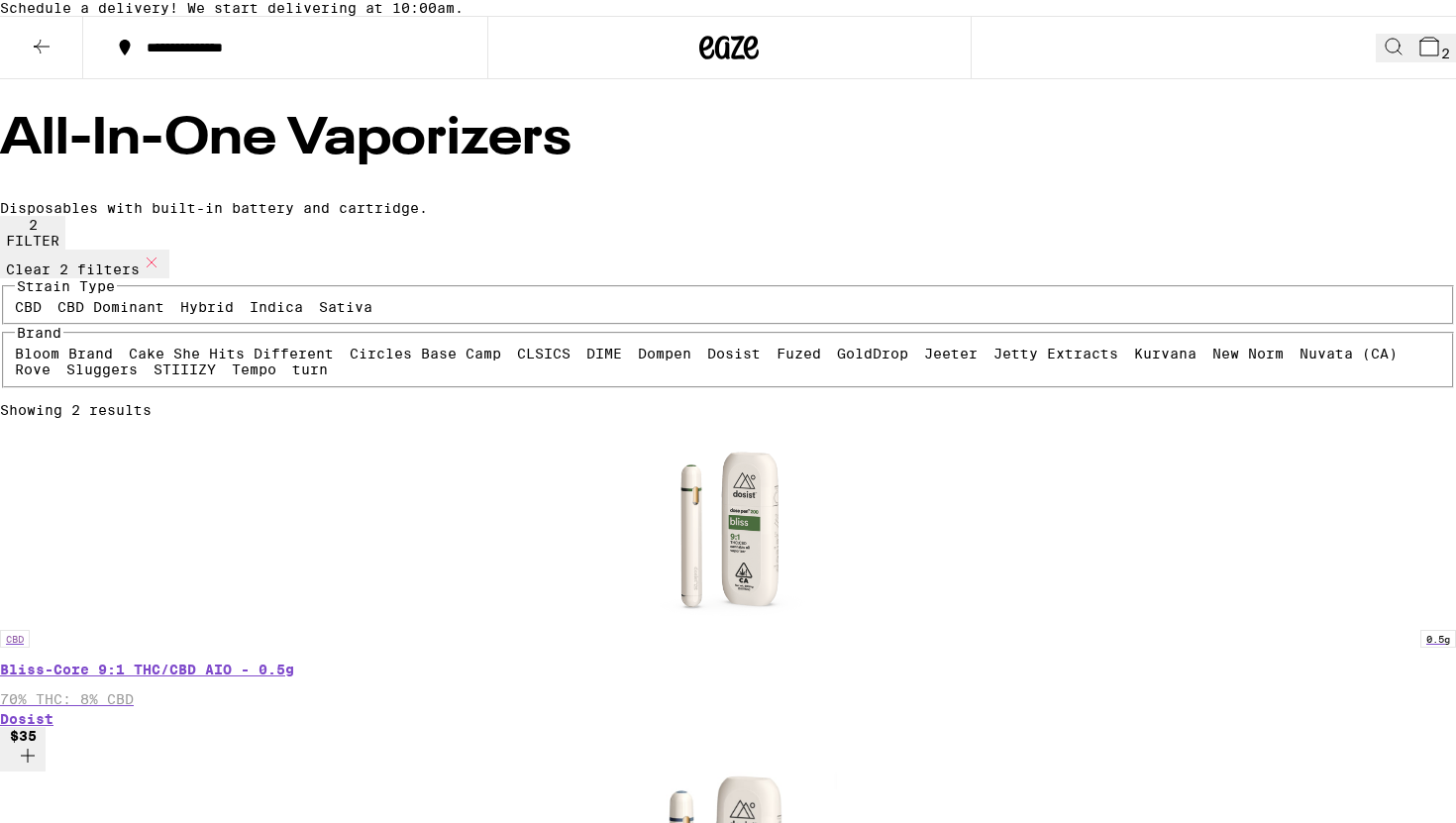 click on "CBD" at bounding box center (28, 307) 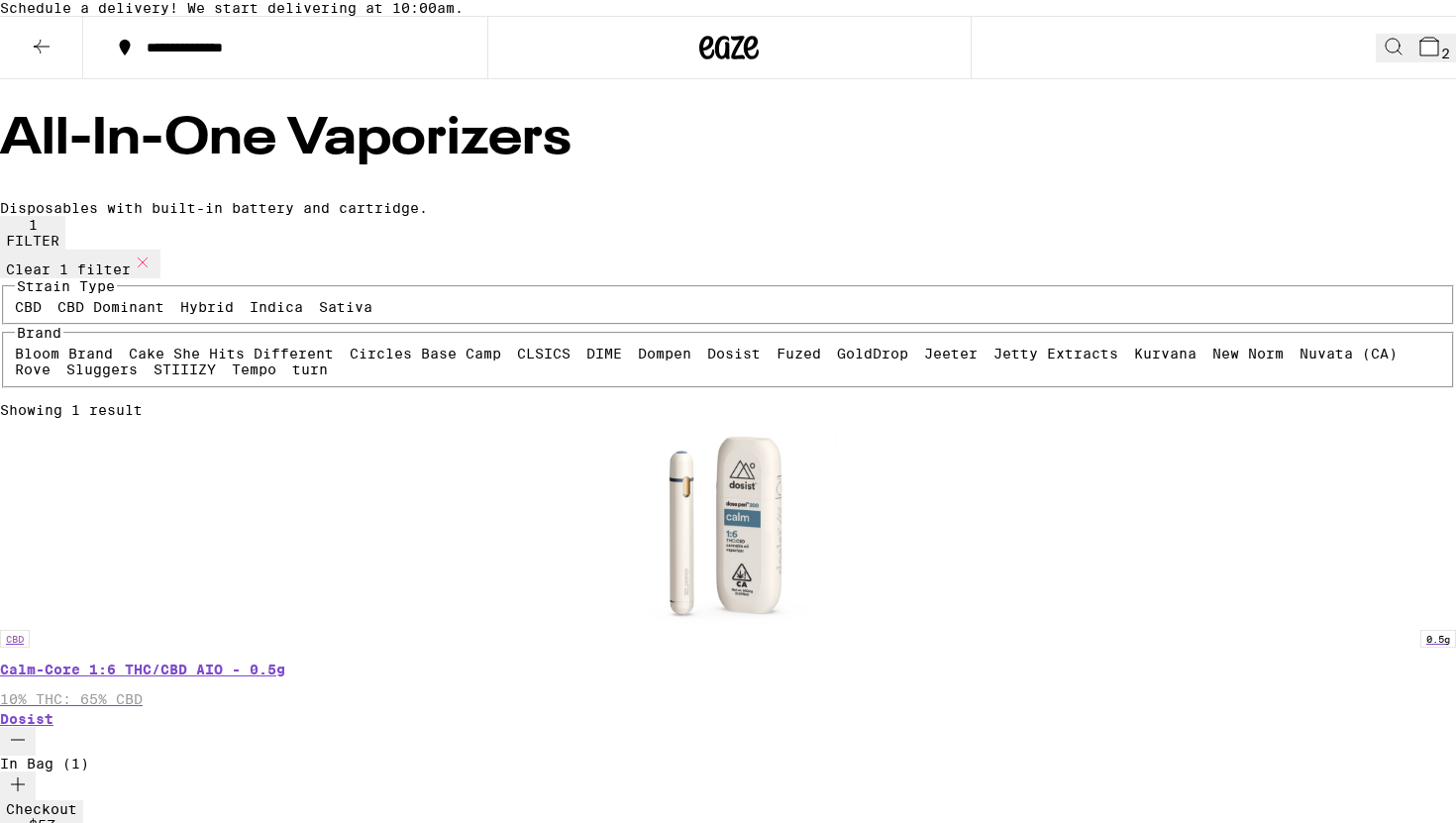 click 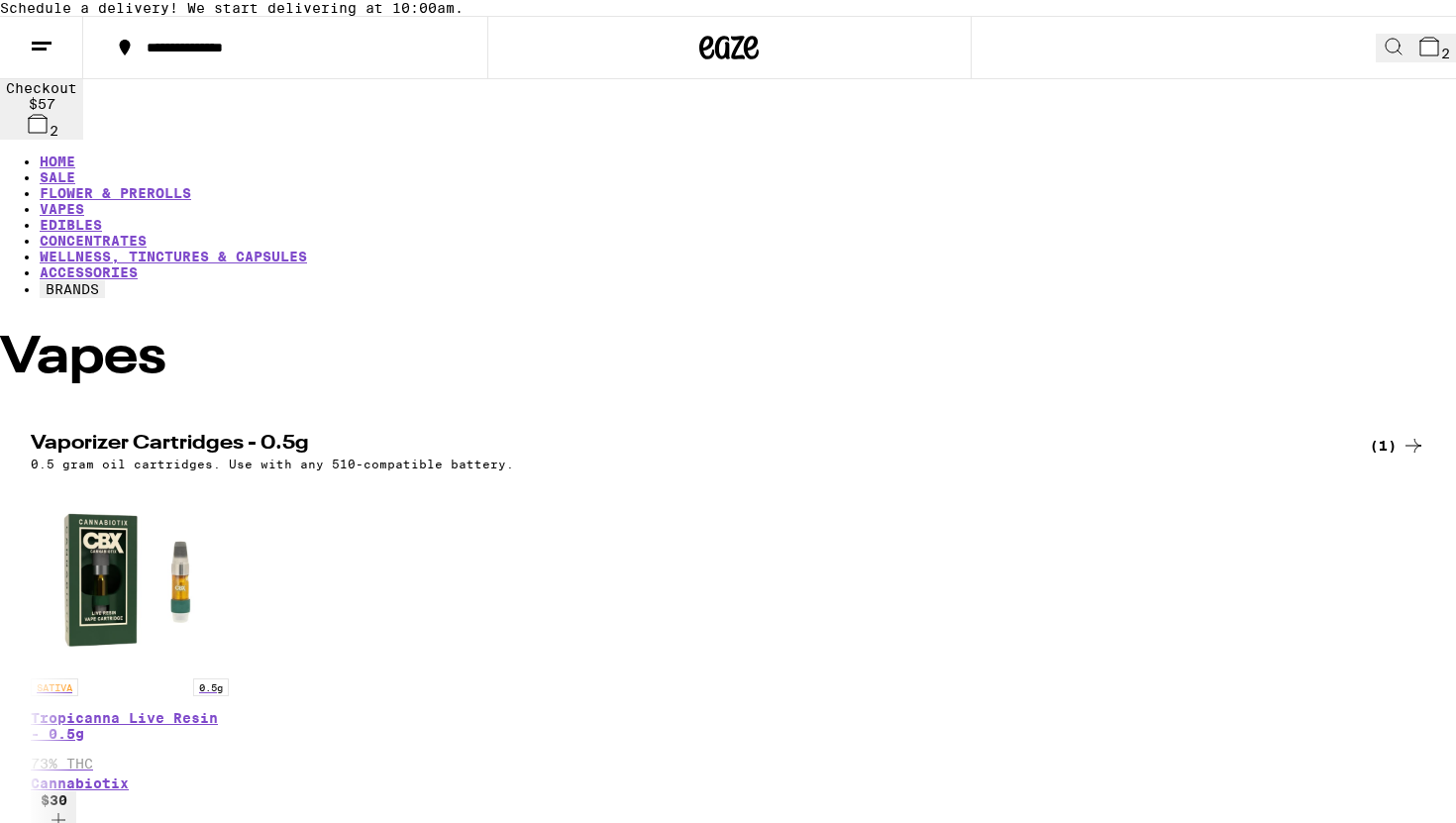 scroll, scrollTop: 0, scrollLeft: 0, axis: both 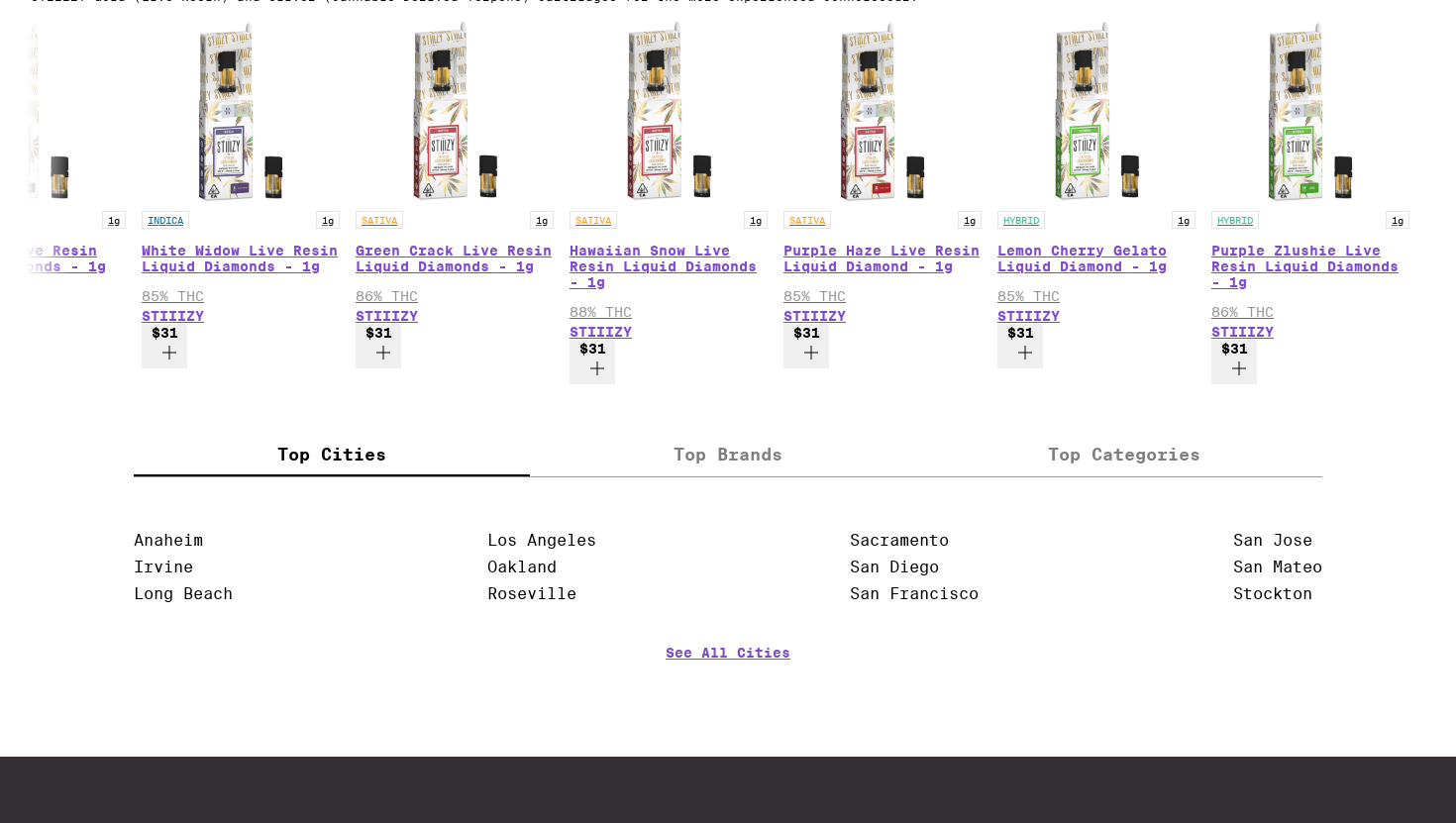 click at bounding box center [42, -2212] 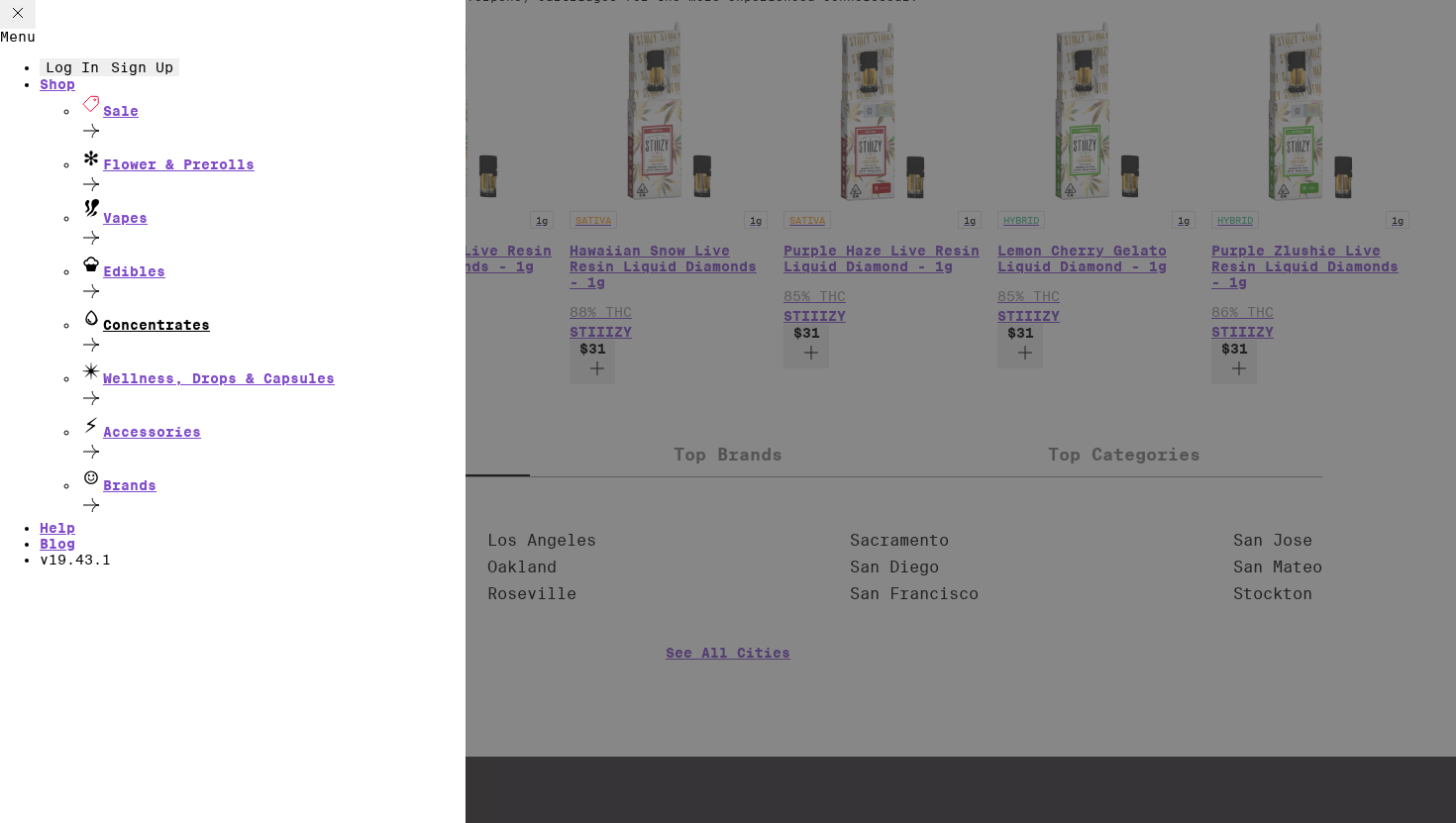 click on "Concentrates" at bounding box center (272, 333) 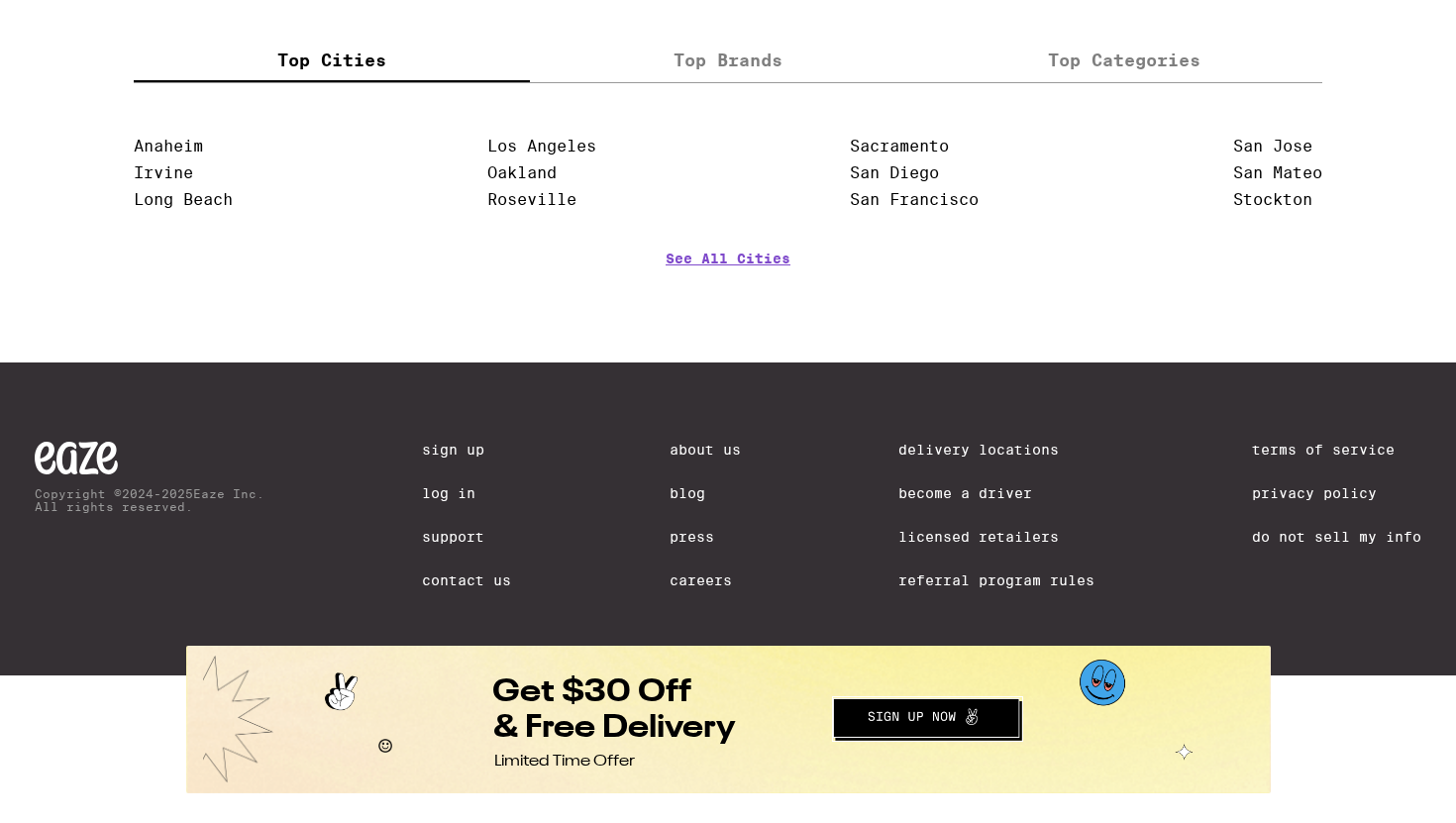 scroll, scrollTop: 0, scrollLeft: 0, axis: both 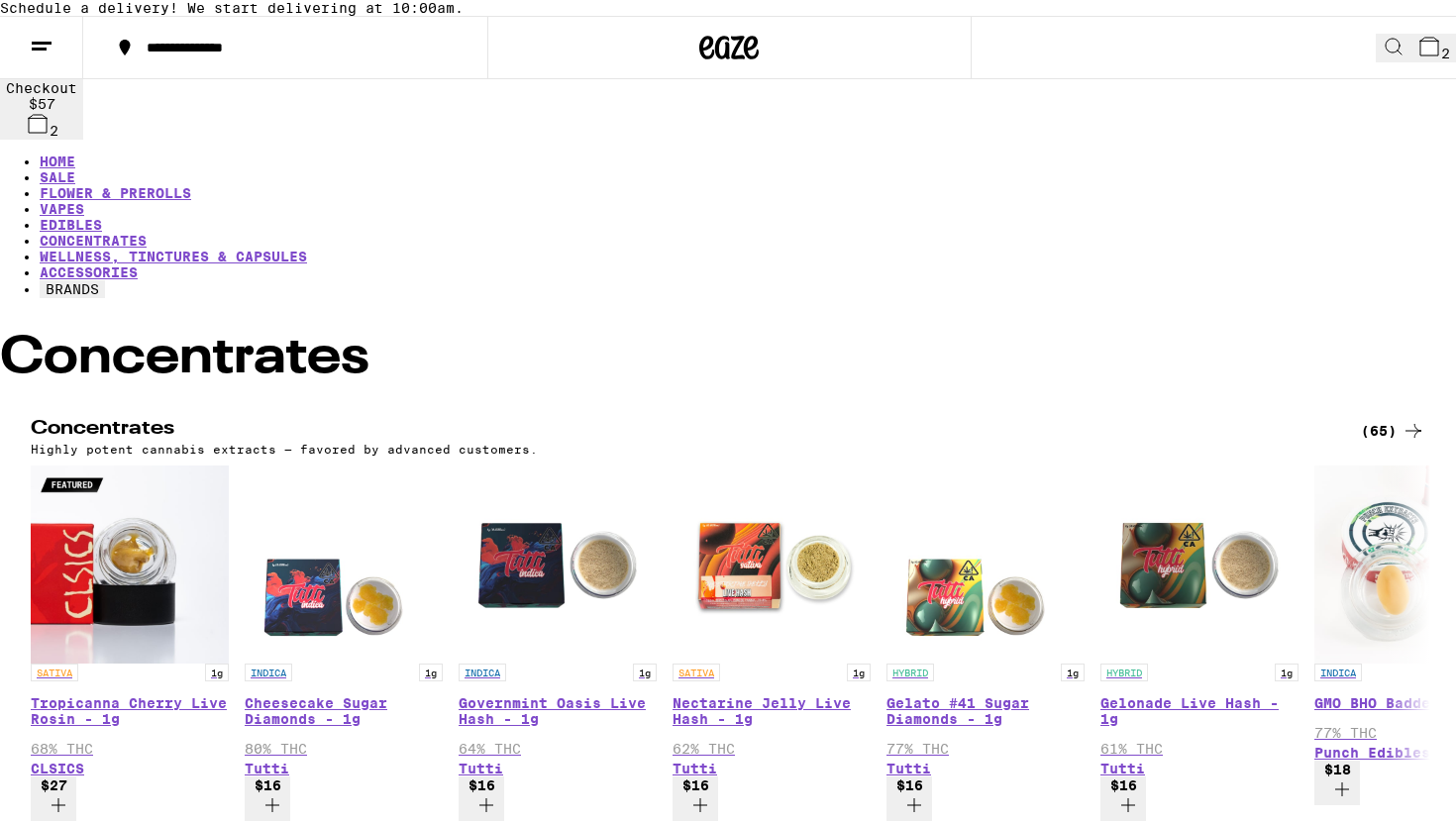 click at bounding box center (42, 48) 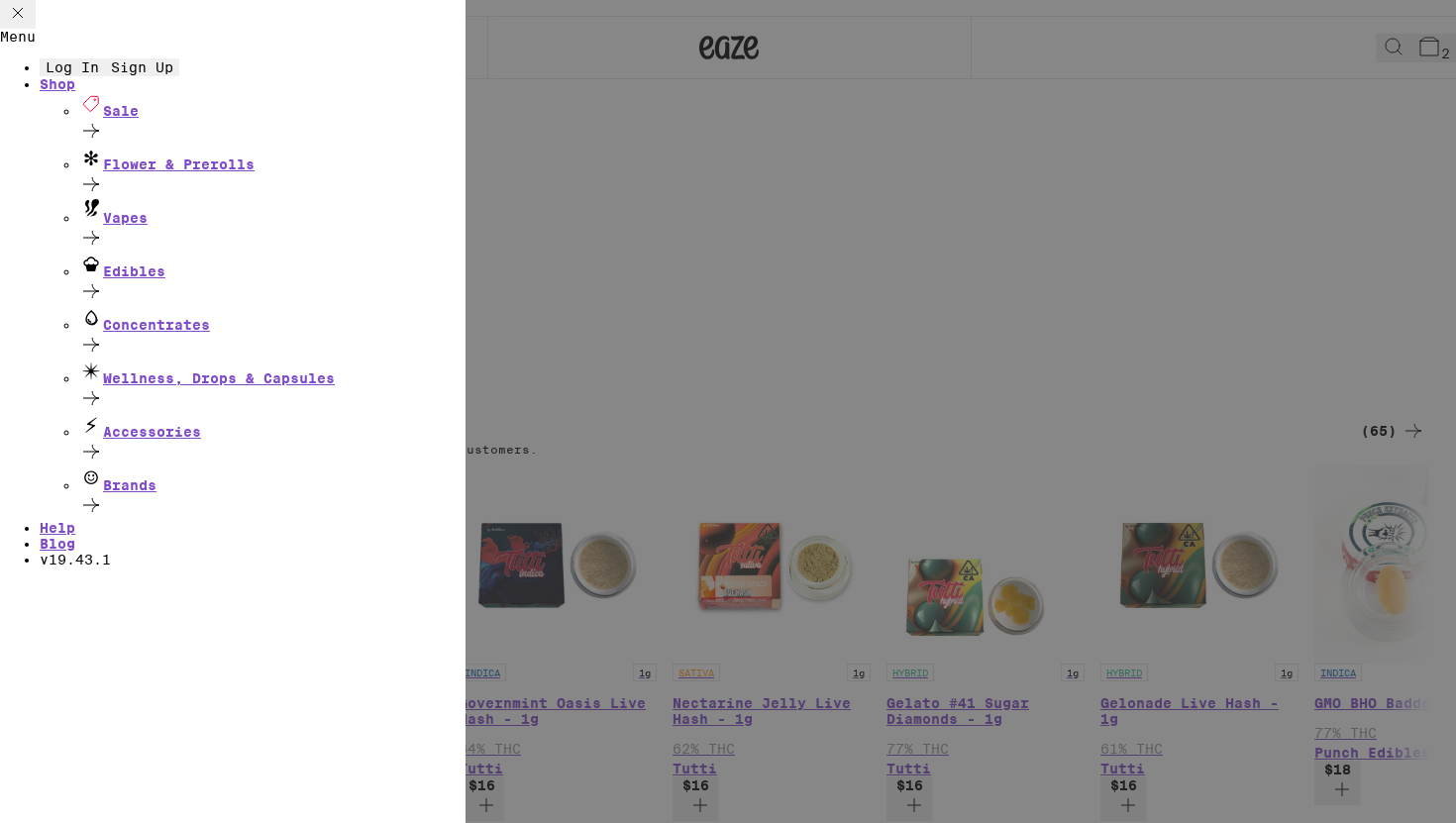 scroll, scrollTop: 0, scrollLeft: 0, axis: both 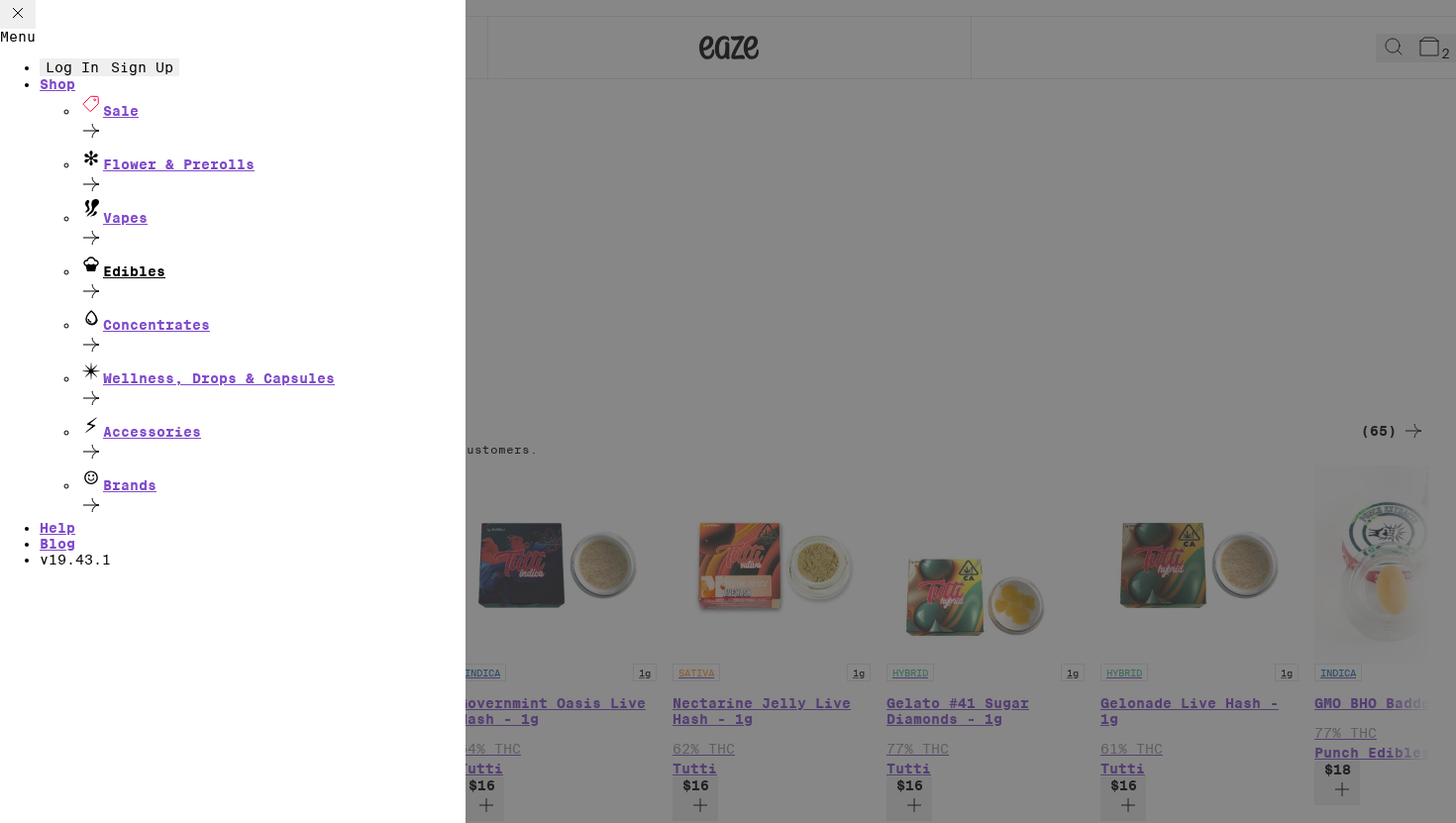 click on "Edibles" at bounding box center (272, 279) 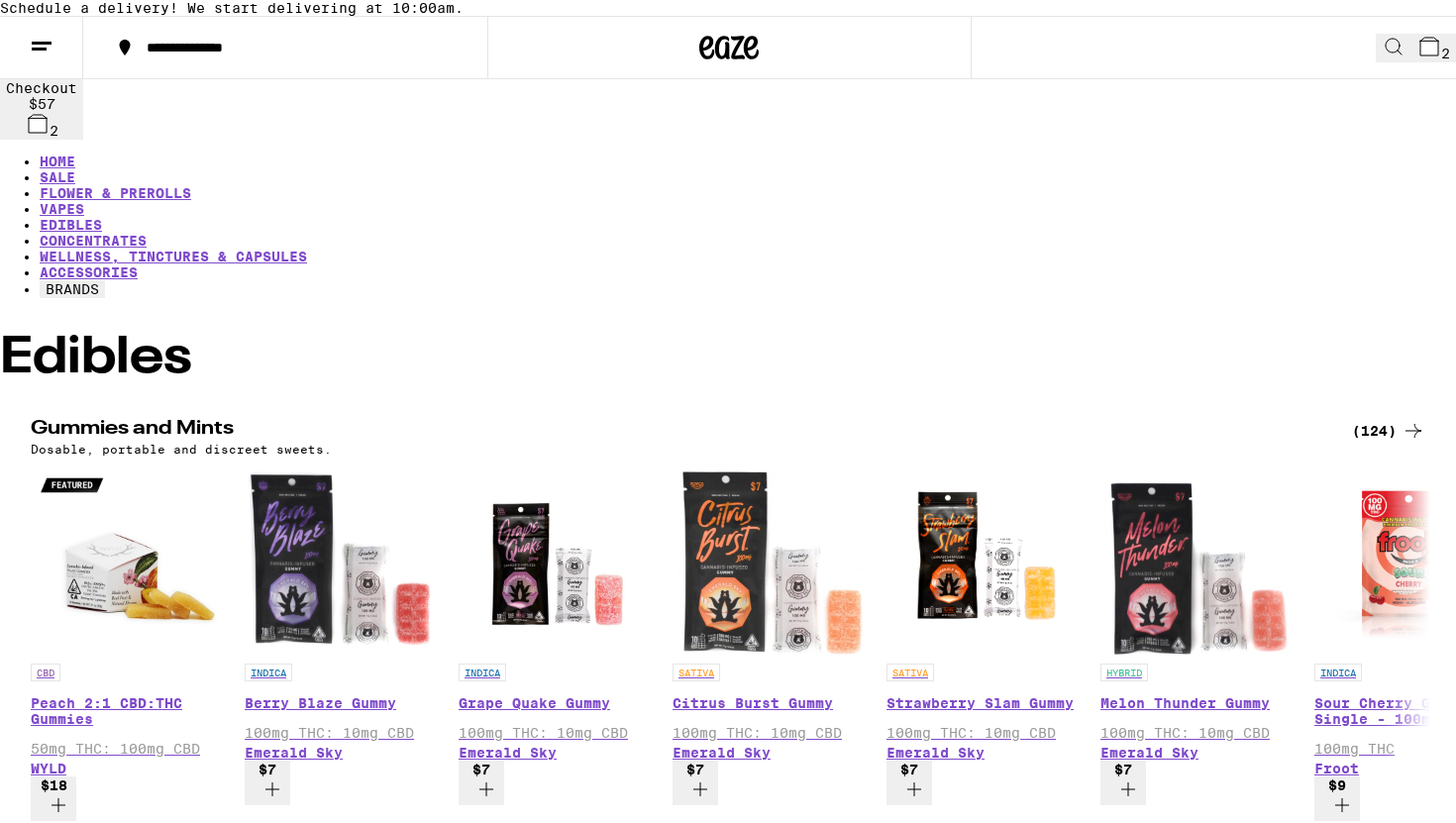 scroll, scrollTop: 0, scrollLeft: 0, axis: both 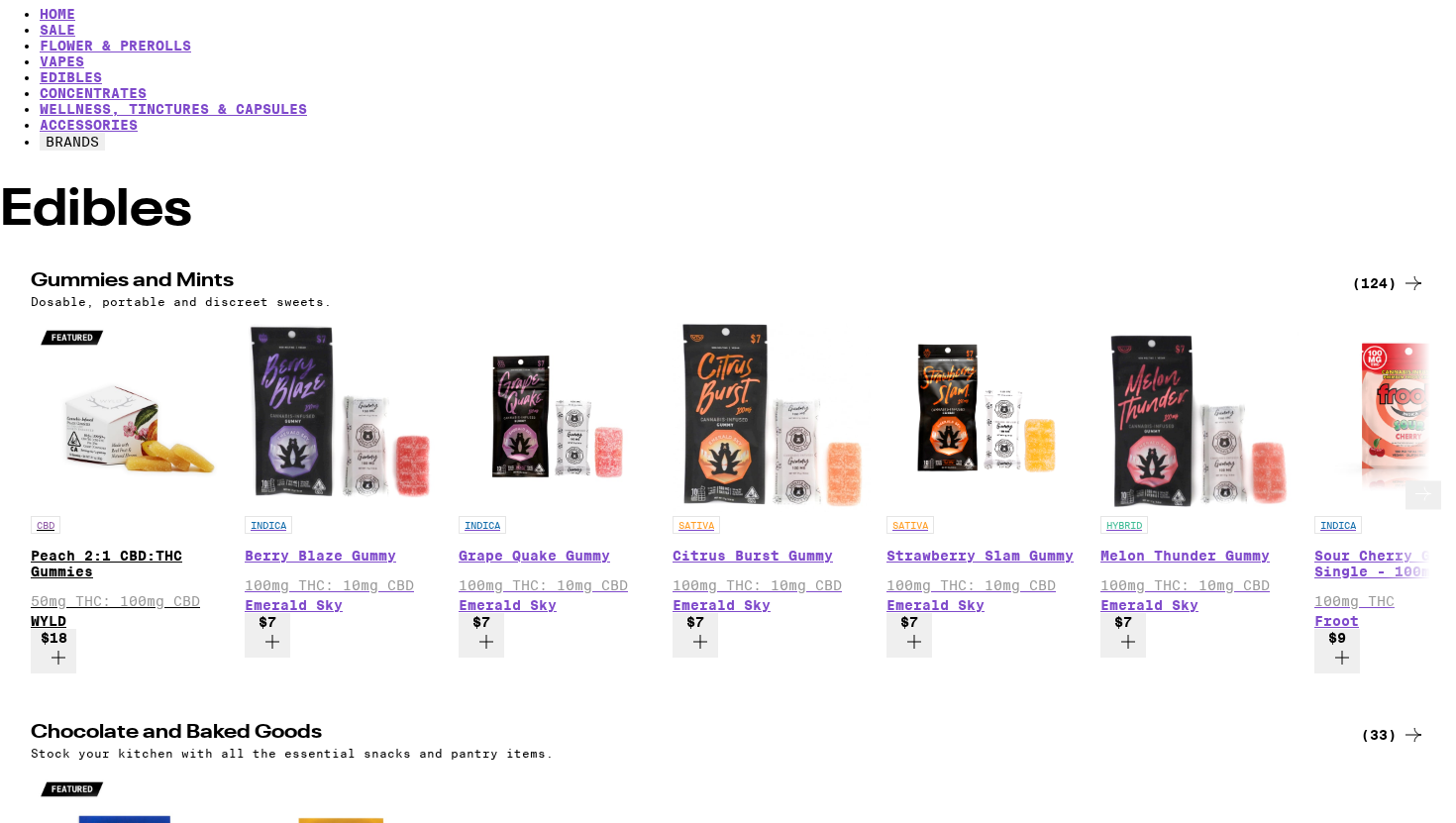 click at bounding box center [130, 417] 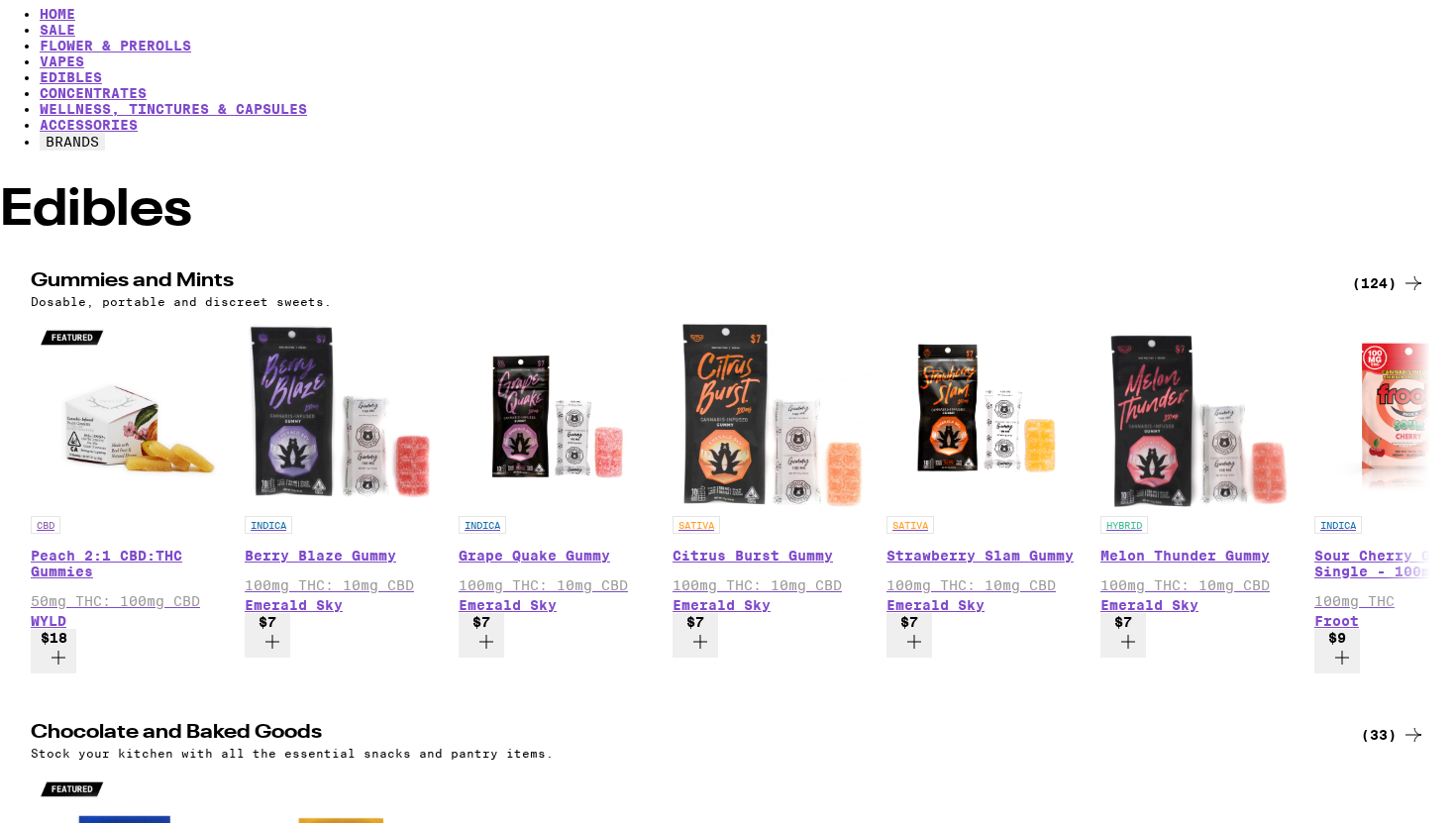 click on "Add To Bag $18" at bounding box center [51, 2979] 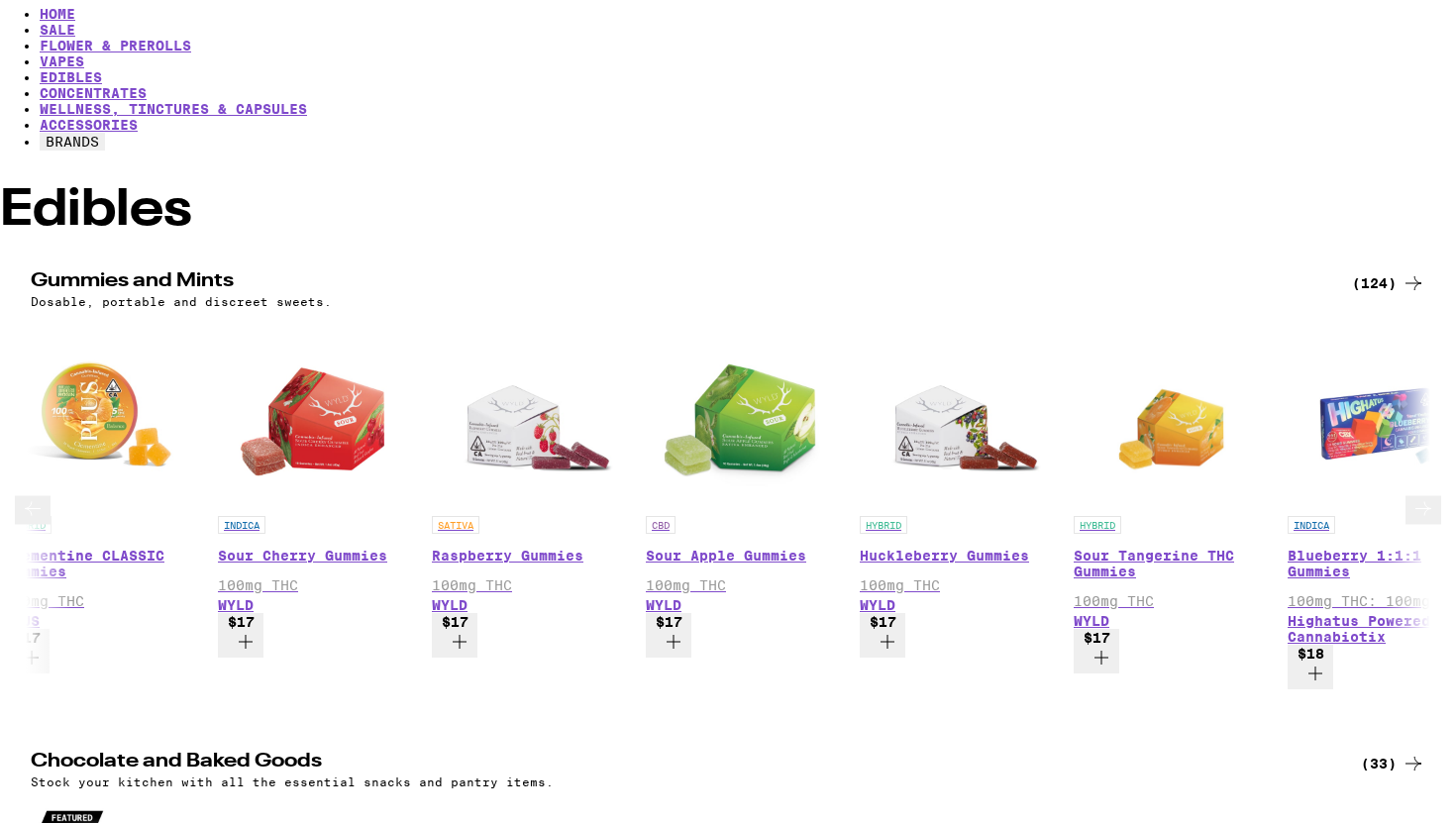 scroll, scrollTop: 0, scrollLeft: 10303, axis: horizontal 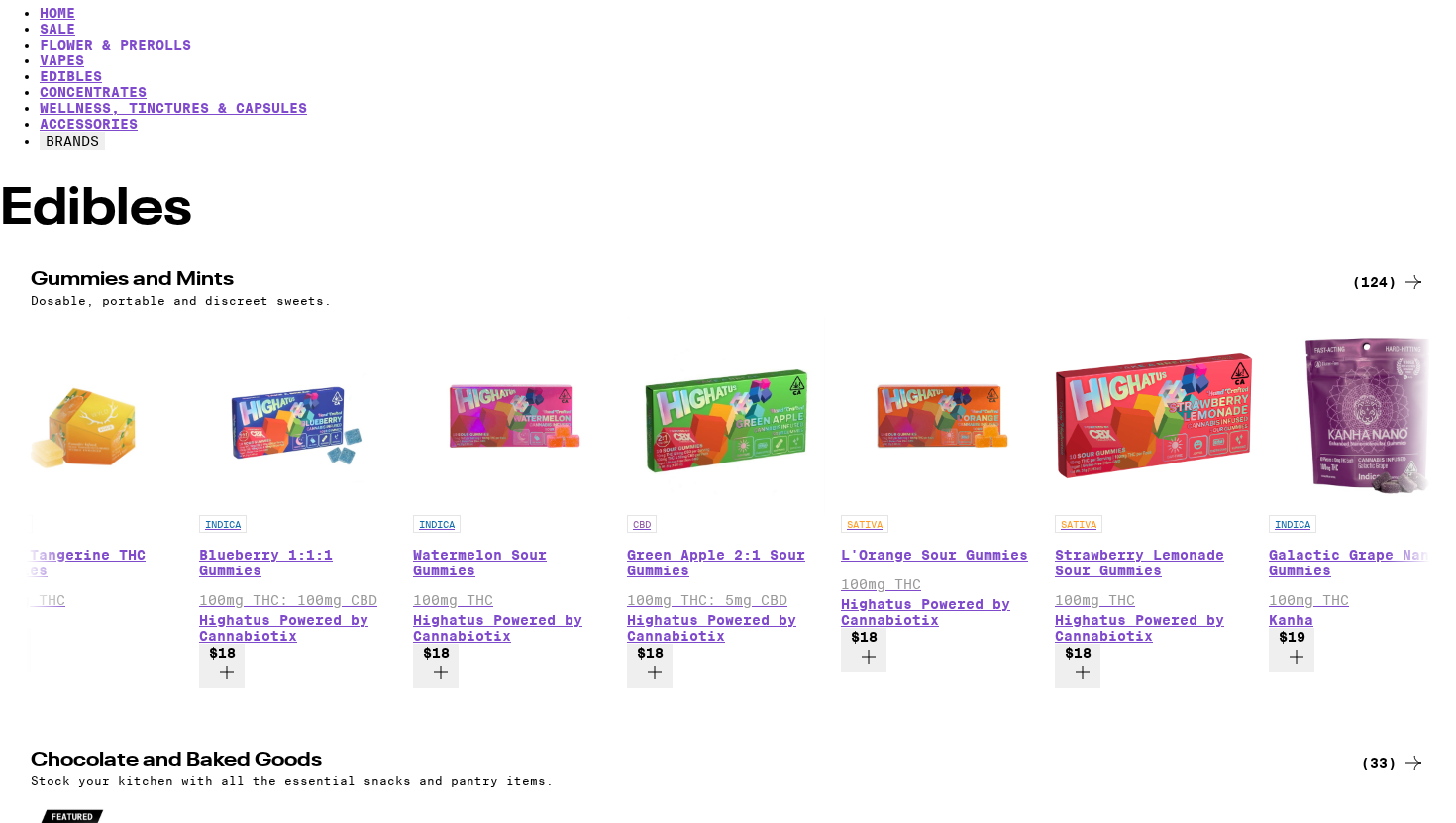 click on "(124)" at bounding box center [1389, 282] 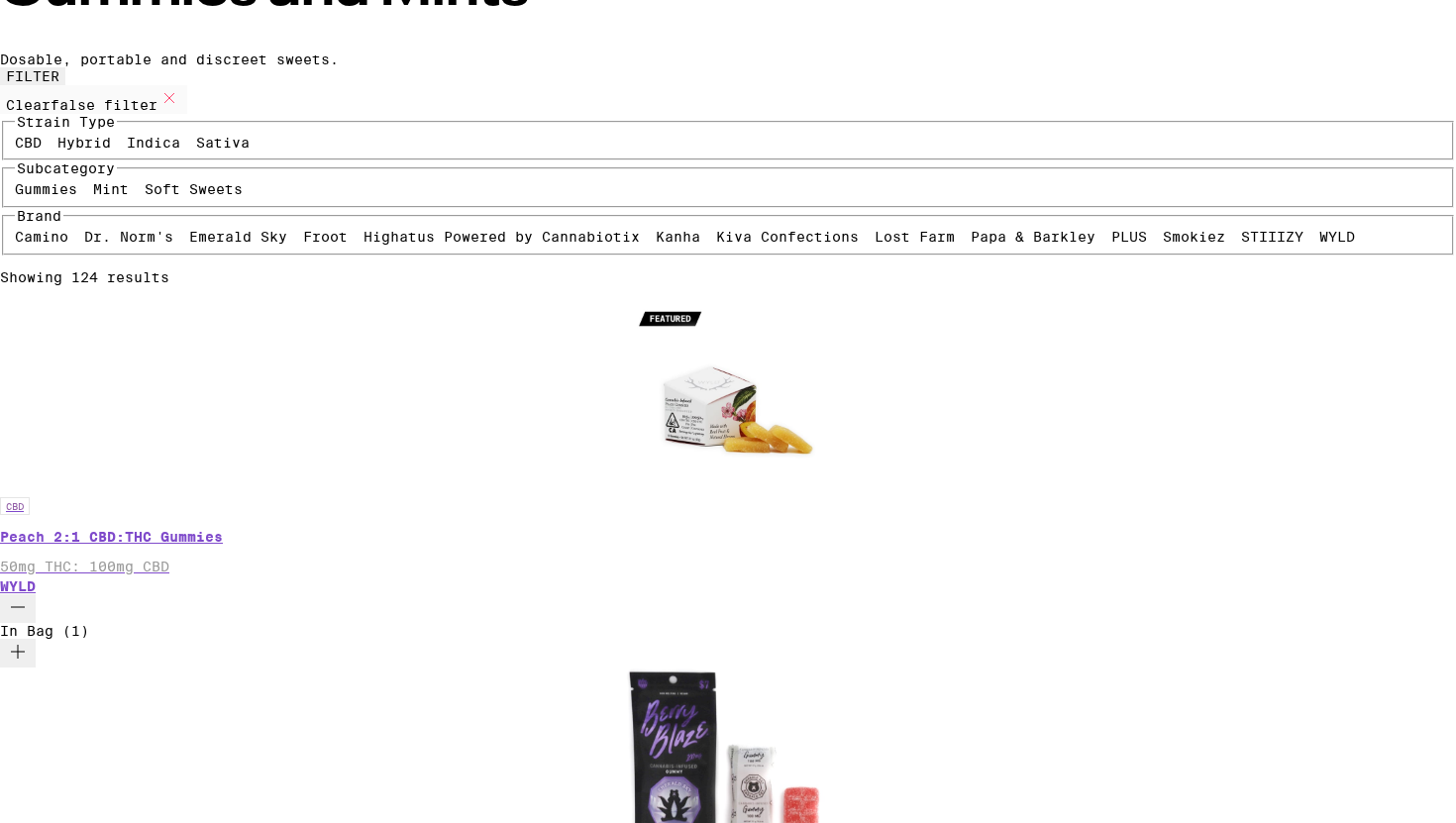 scroll, scrollTop: 0, scrollLeft: 0, axis: both 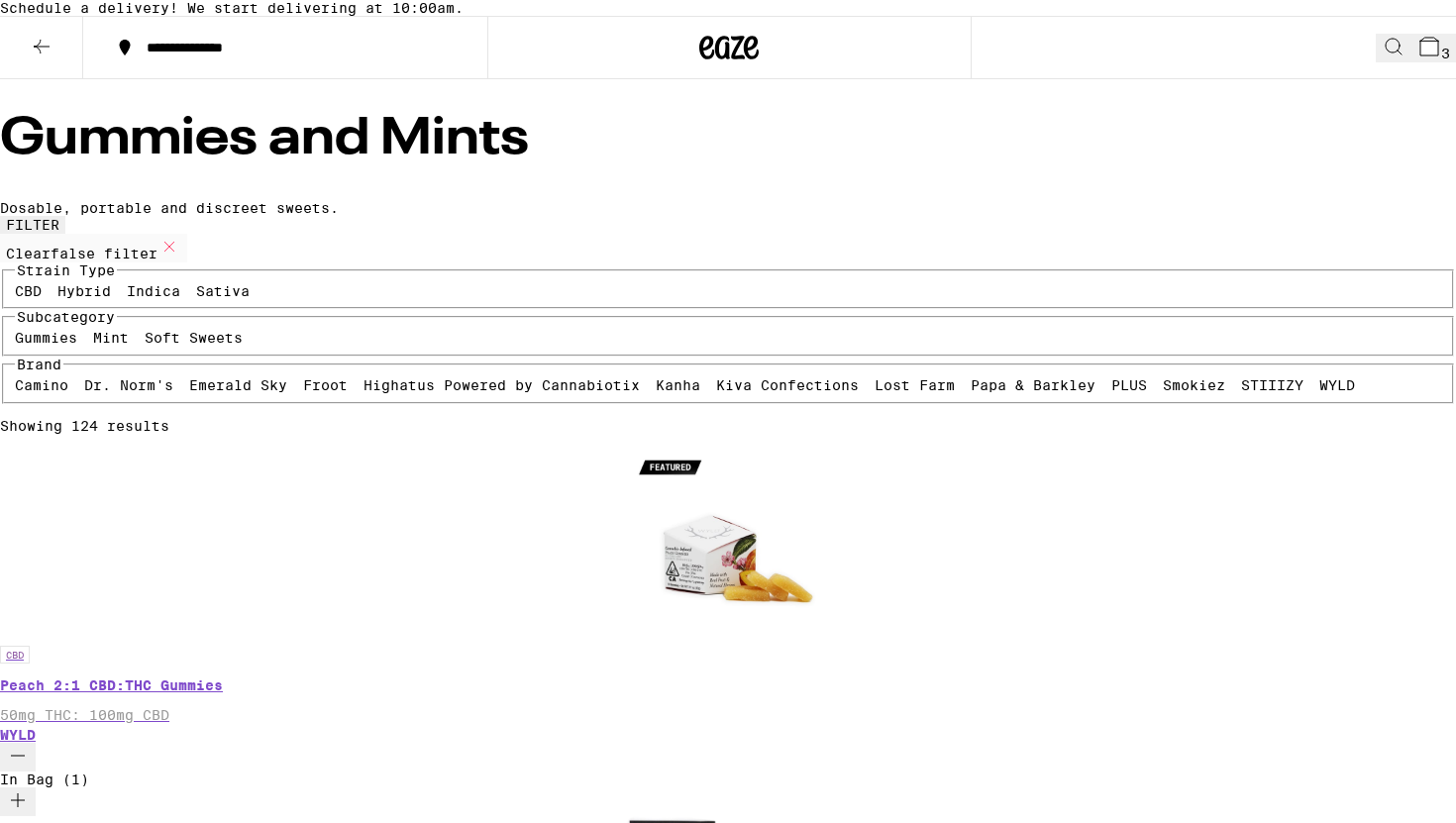 click on "CBD" at bounding box center [28, 291] 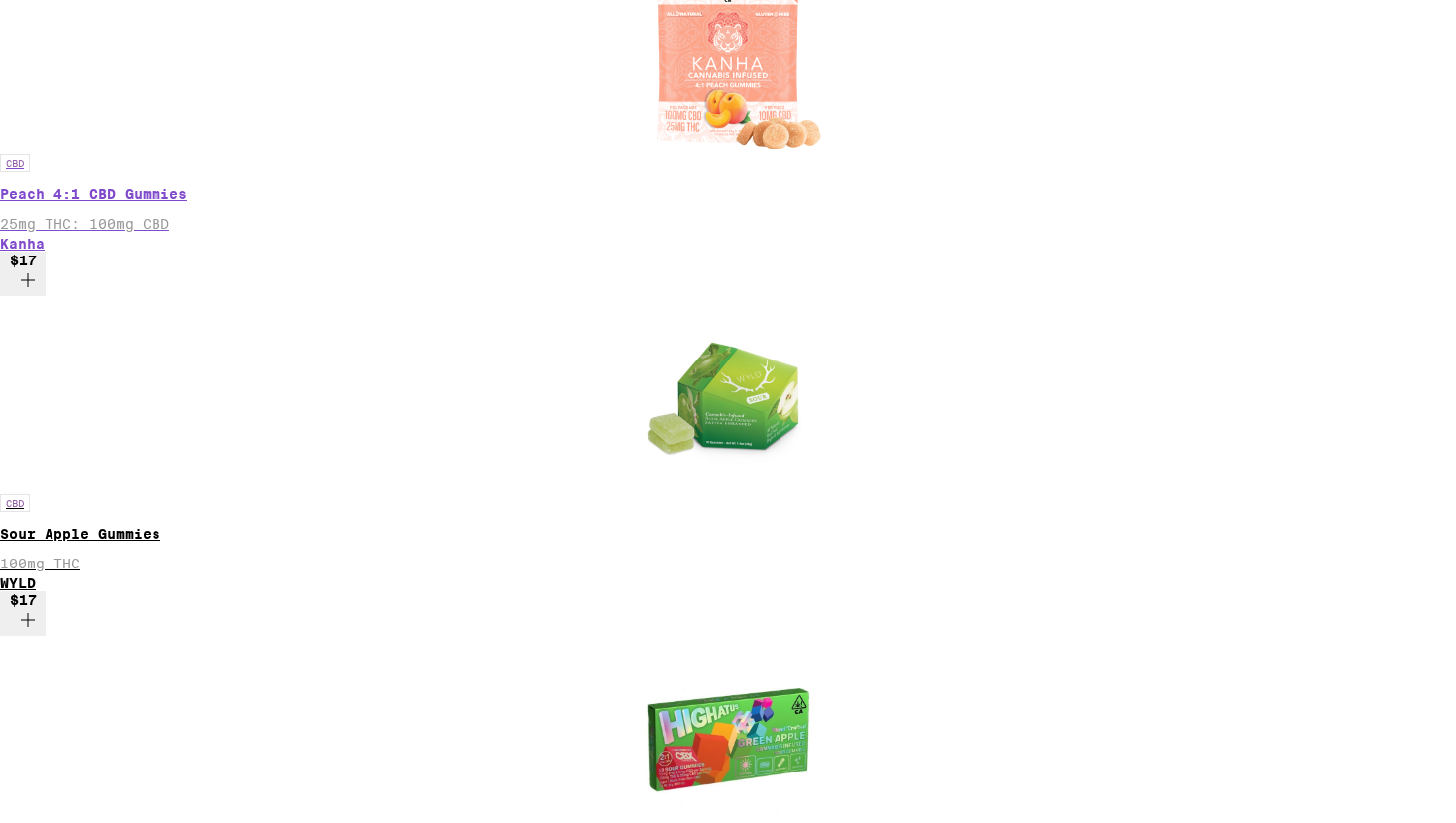 scroll, scrollTop: 833, scrollLeft: 0, axis: vertical 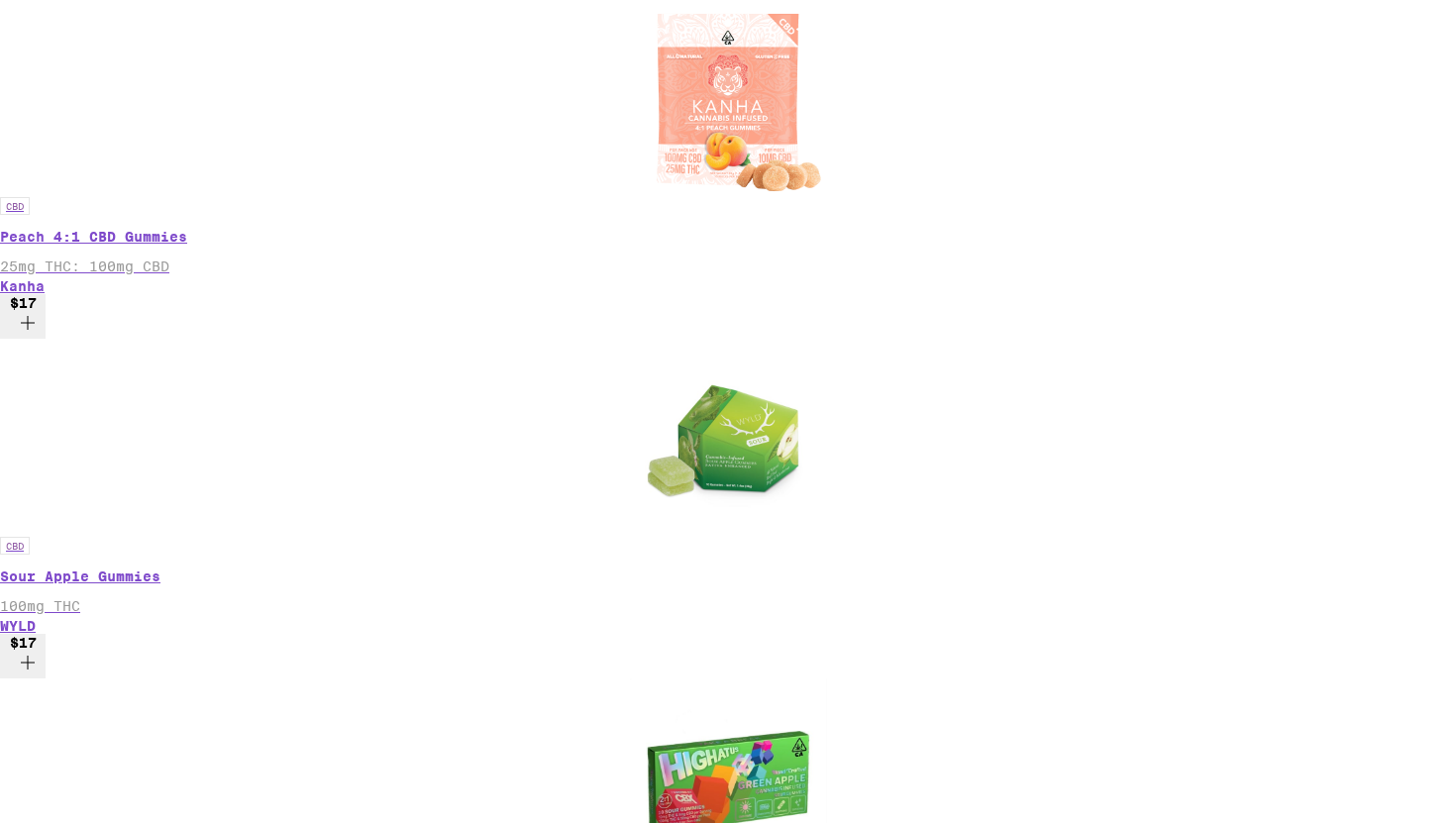 click on "$21" at bounding box center [23, 3713] 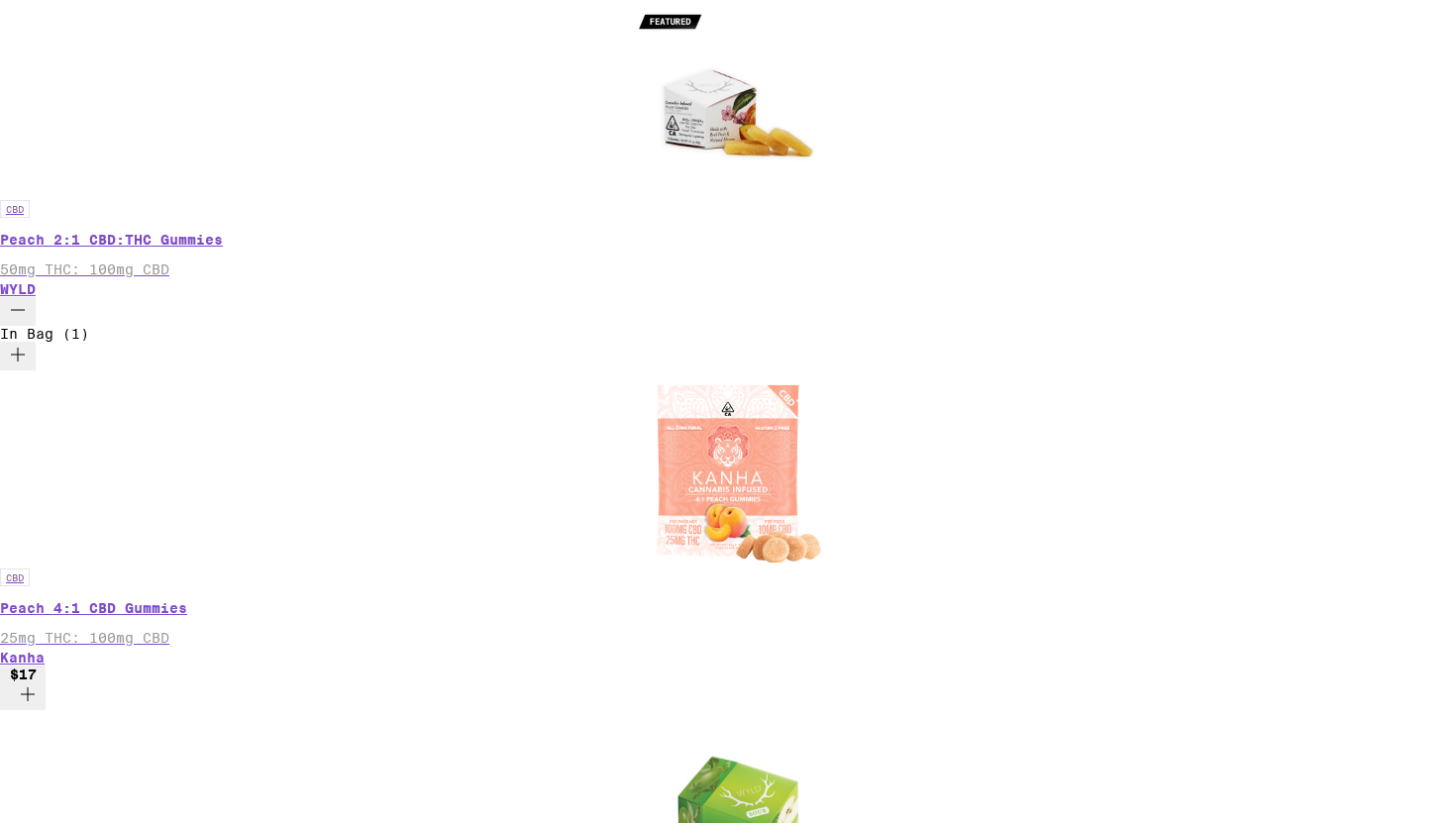 scroll, scrollTop: 478, scrollLeft: 0, axis: vertical 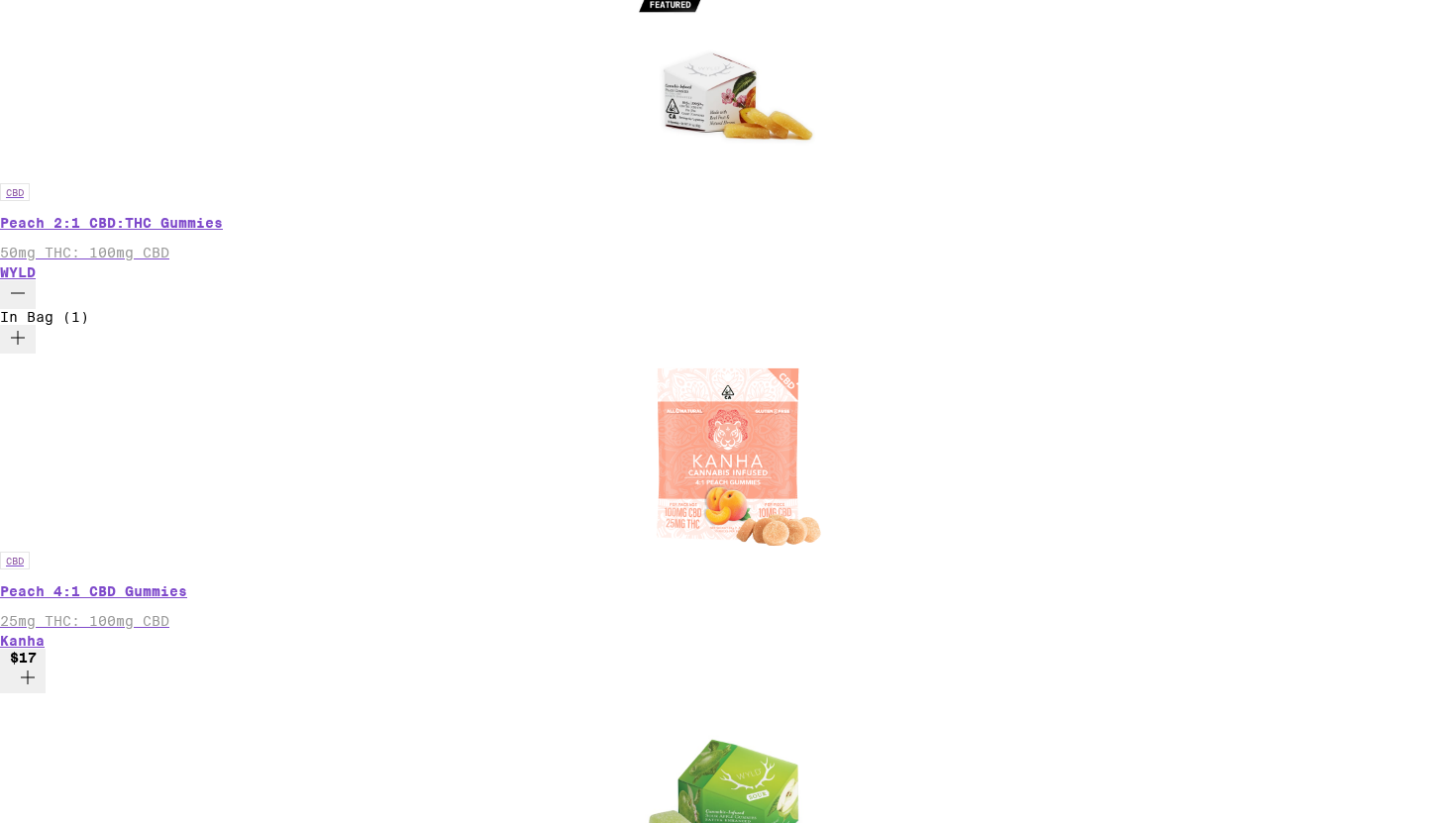 click on "$20" at bounding box center [23, 3048] 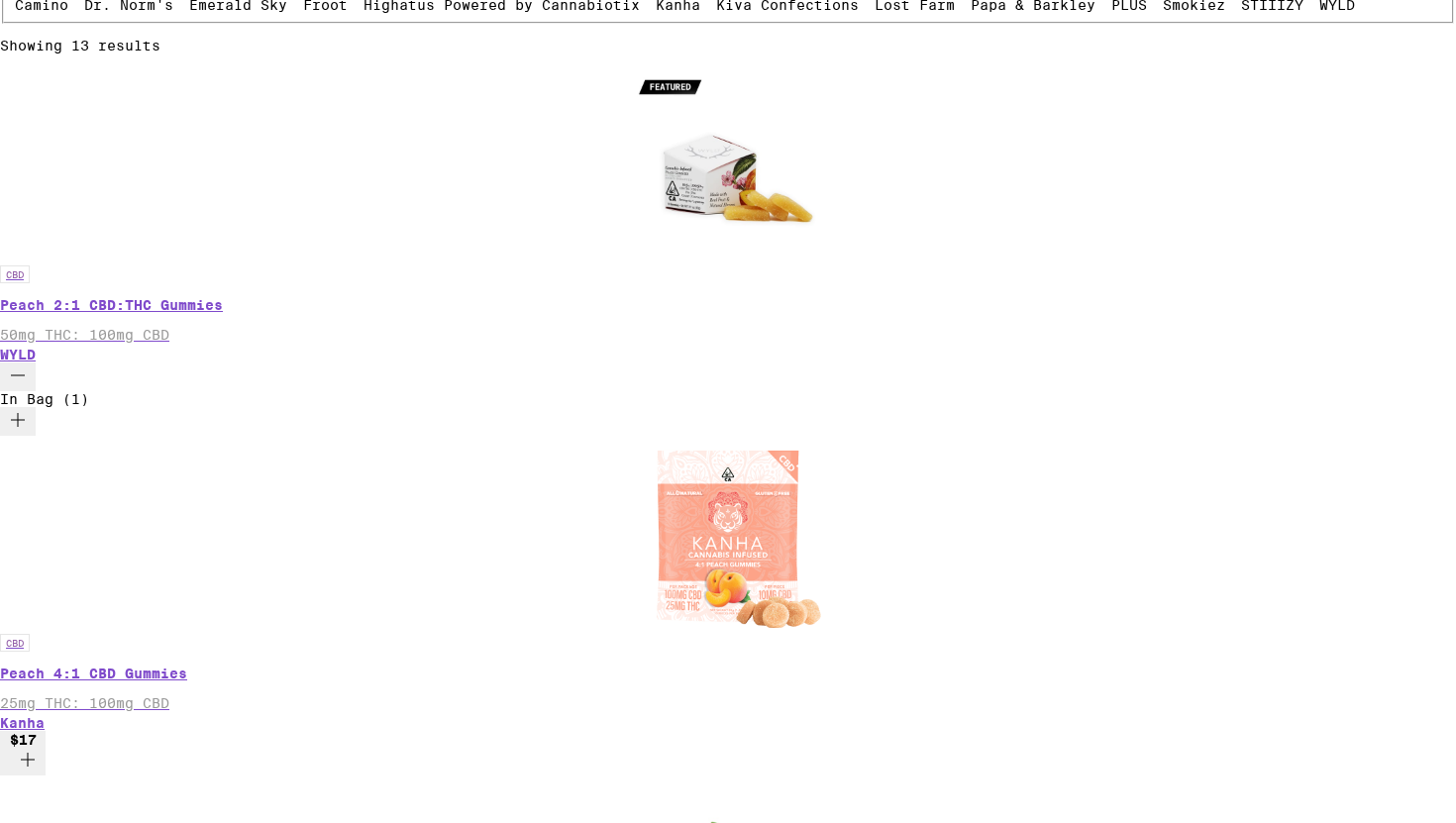 scroll, scrollTop: 0, scrollLeft: 0, axis: both 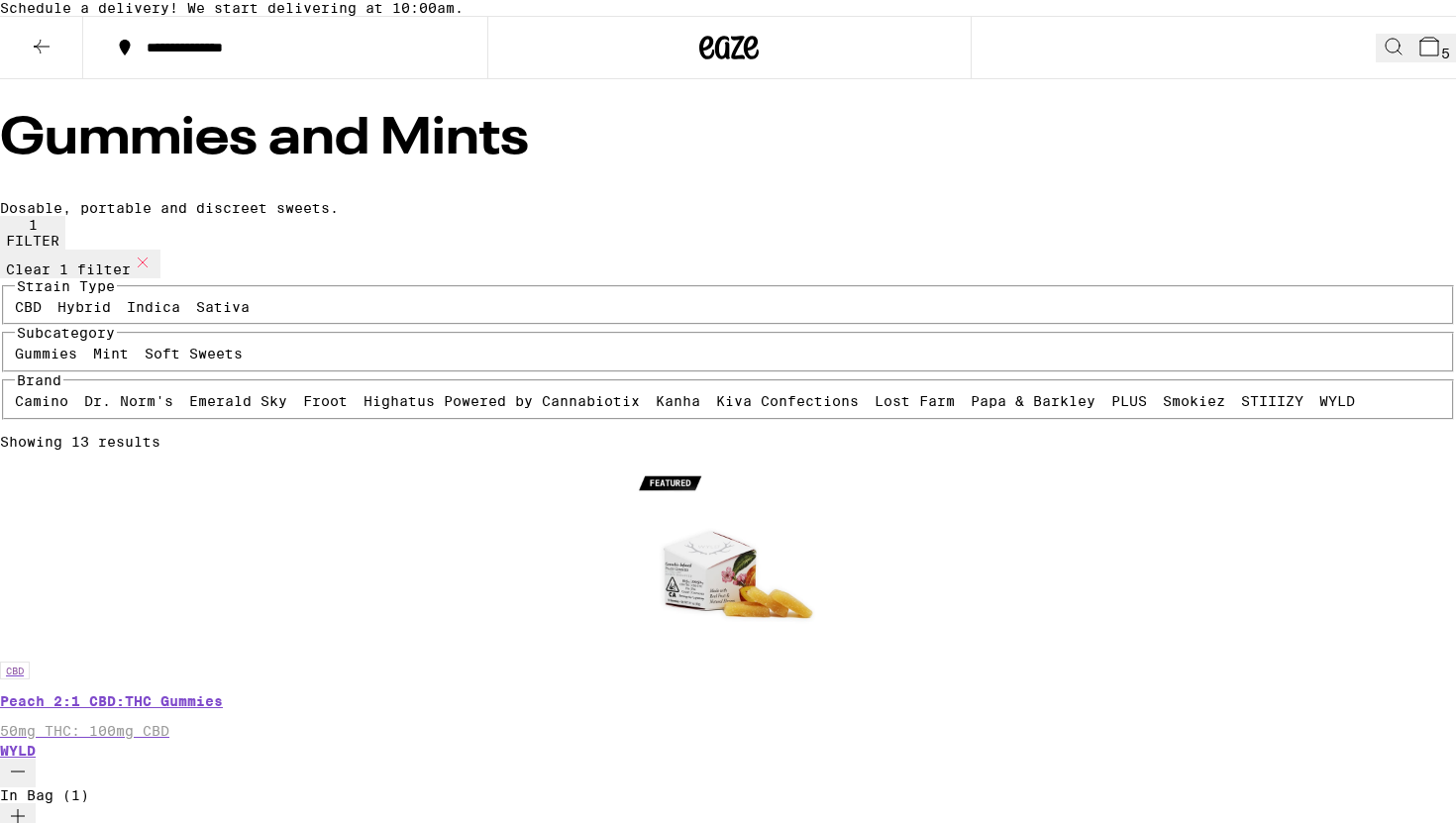click at bounding box center (42, 48) 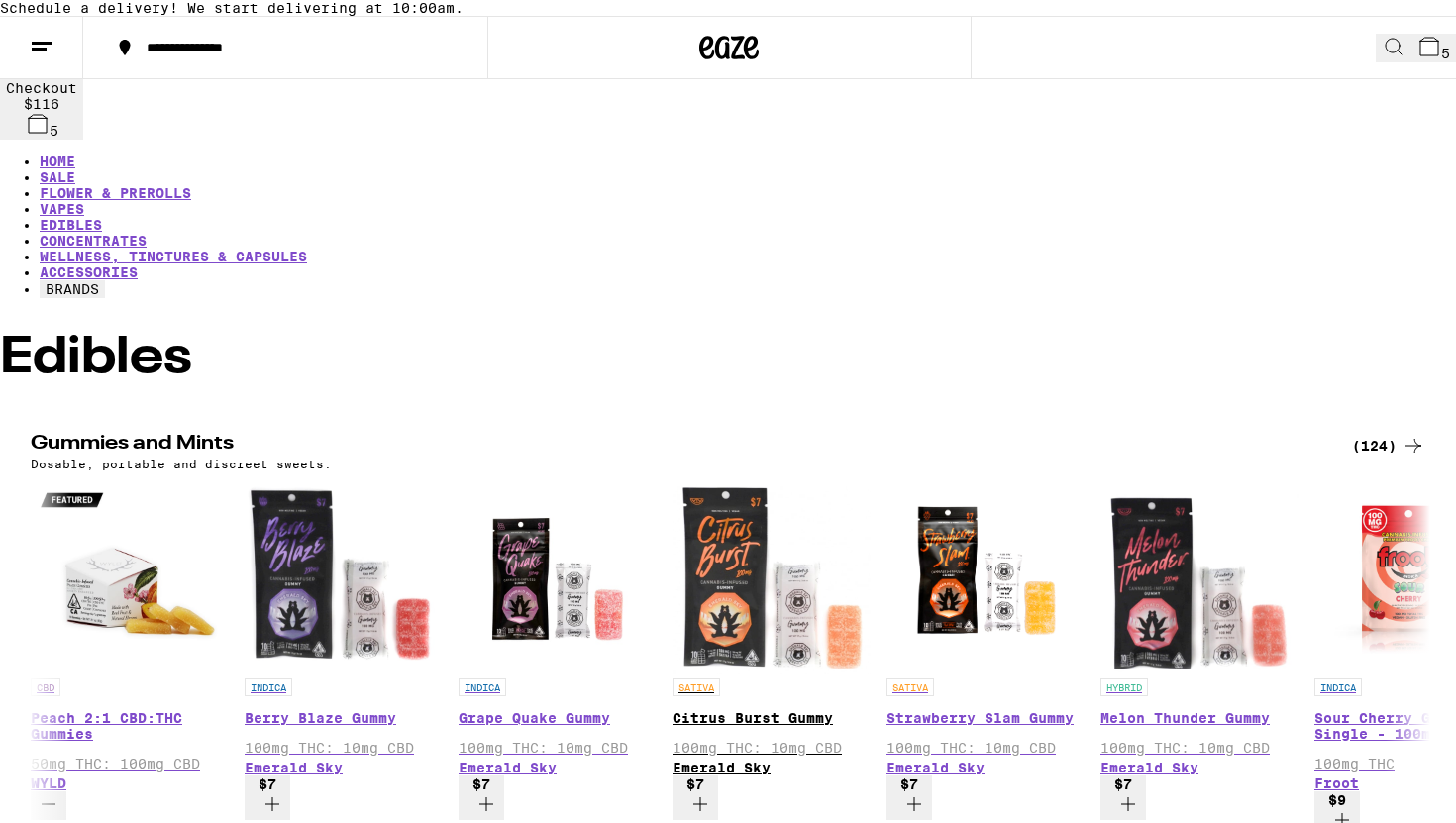 scroll, scrollTop: 0, scrollLeft: 0, axis: both 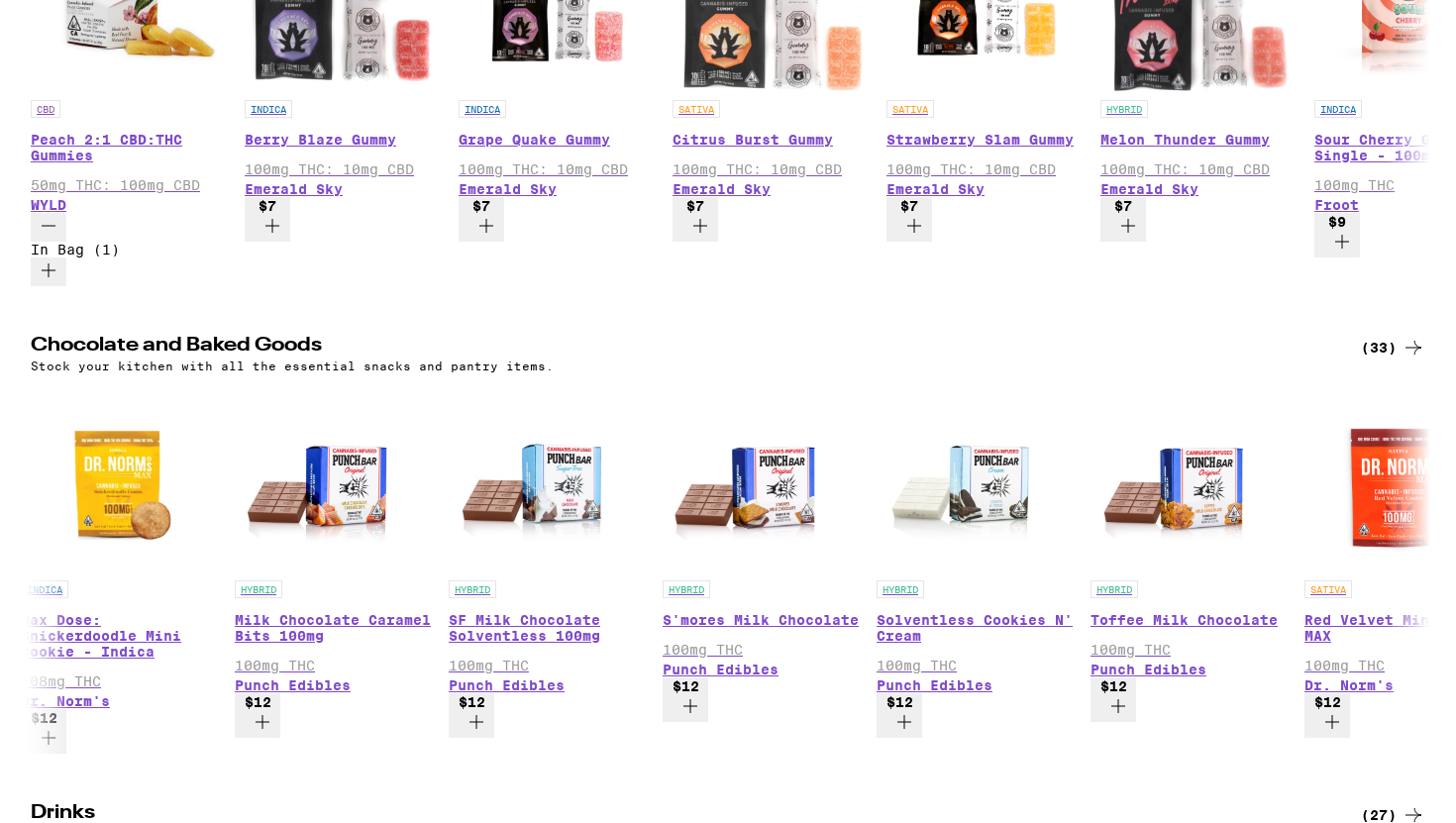 click on "(33)" at bounding box center (1393, 348) 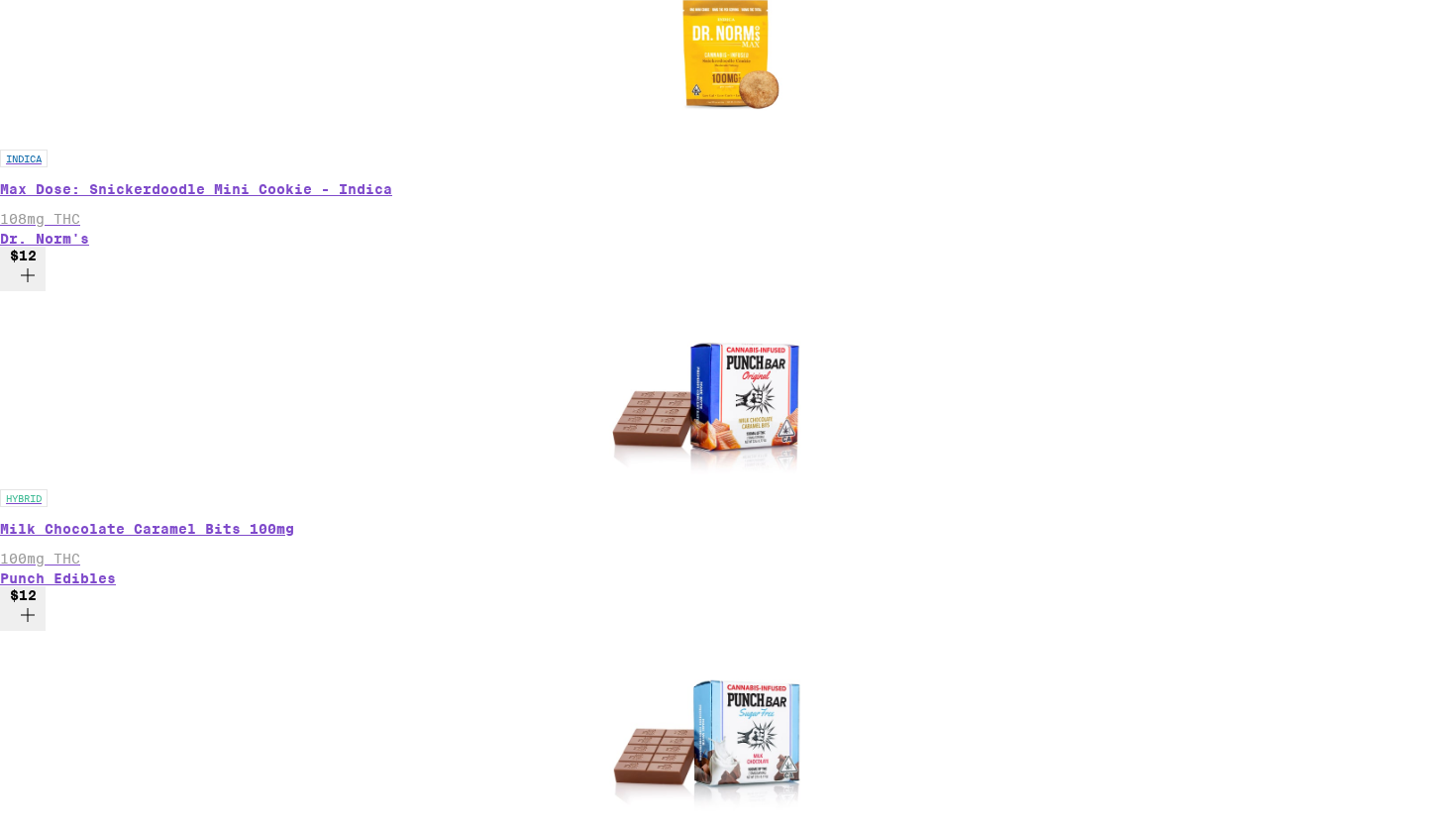 scroll, scrollTop: 837, scrollLeft: 0, axis: vertical 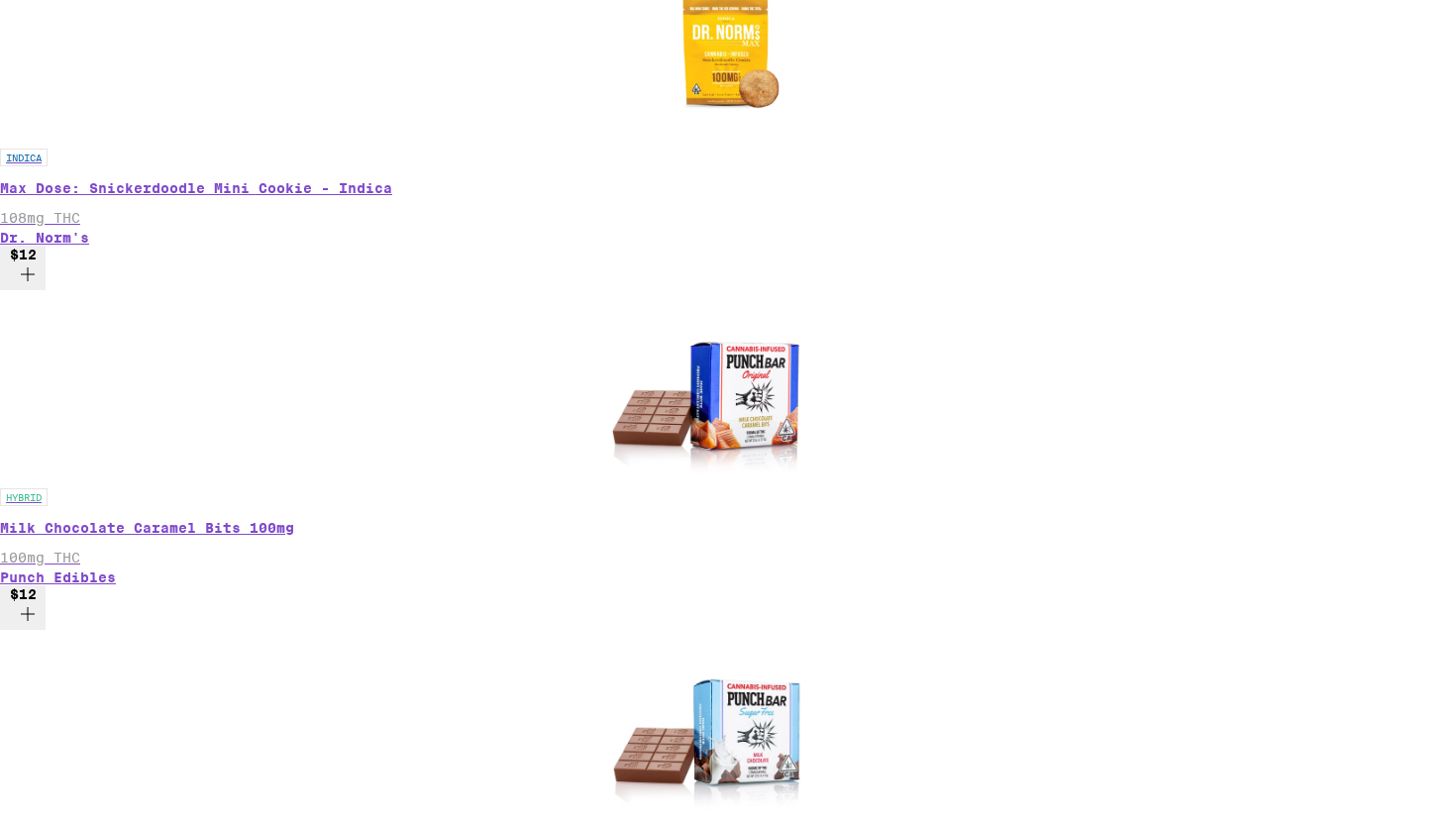 click at bounding box center [728, 4126] 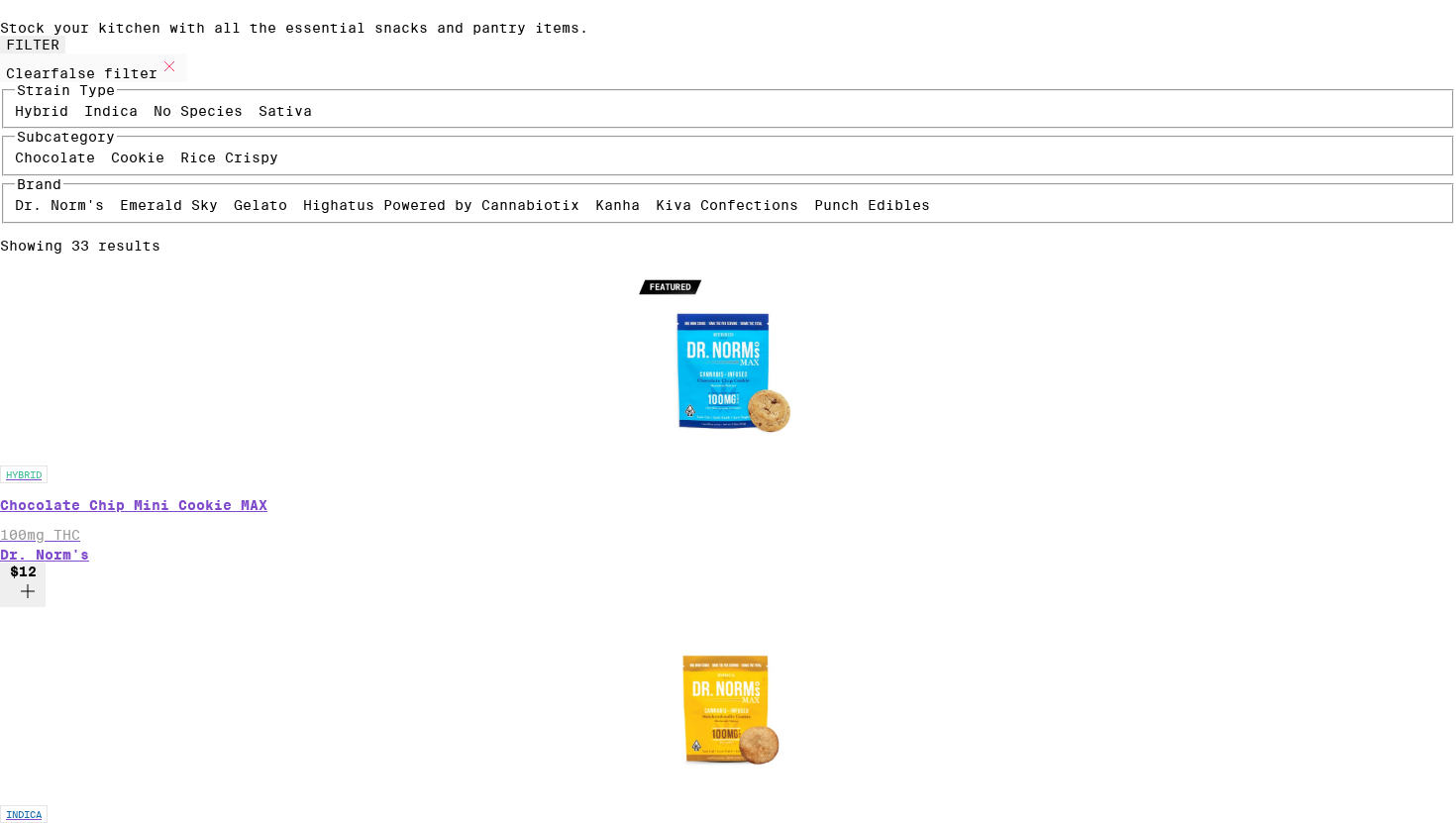 scroll, scrollTop: 175, scrollLeft: 0, axis: vertical 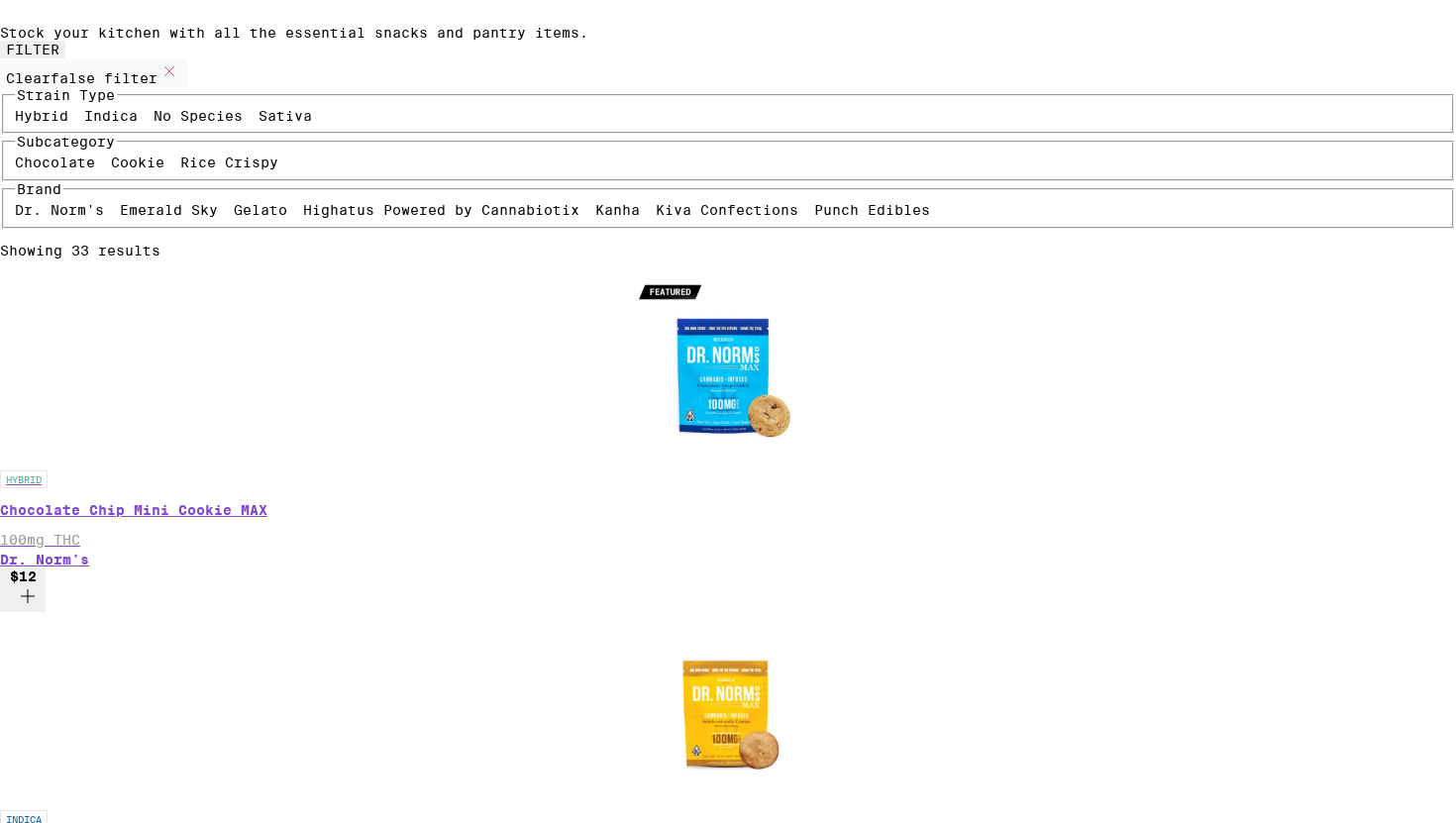click at bounding box center [728, 711] 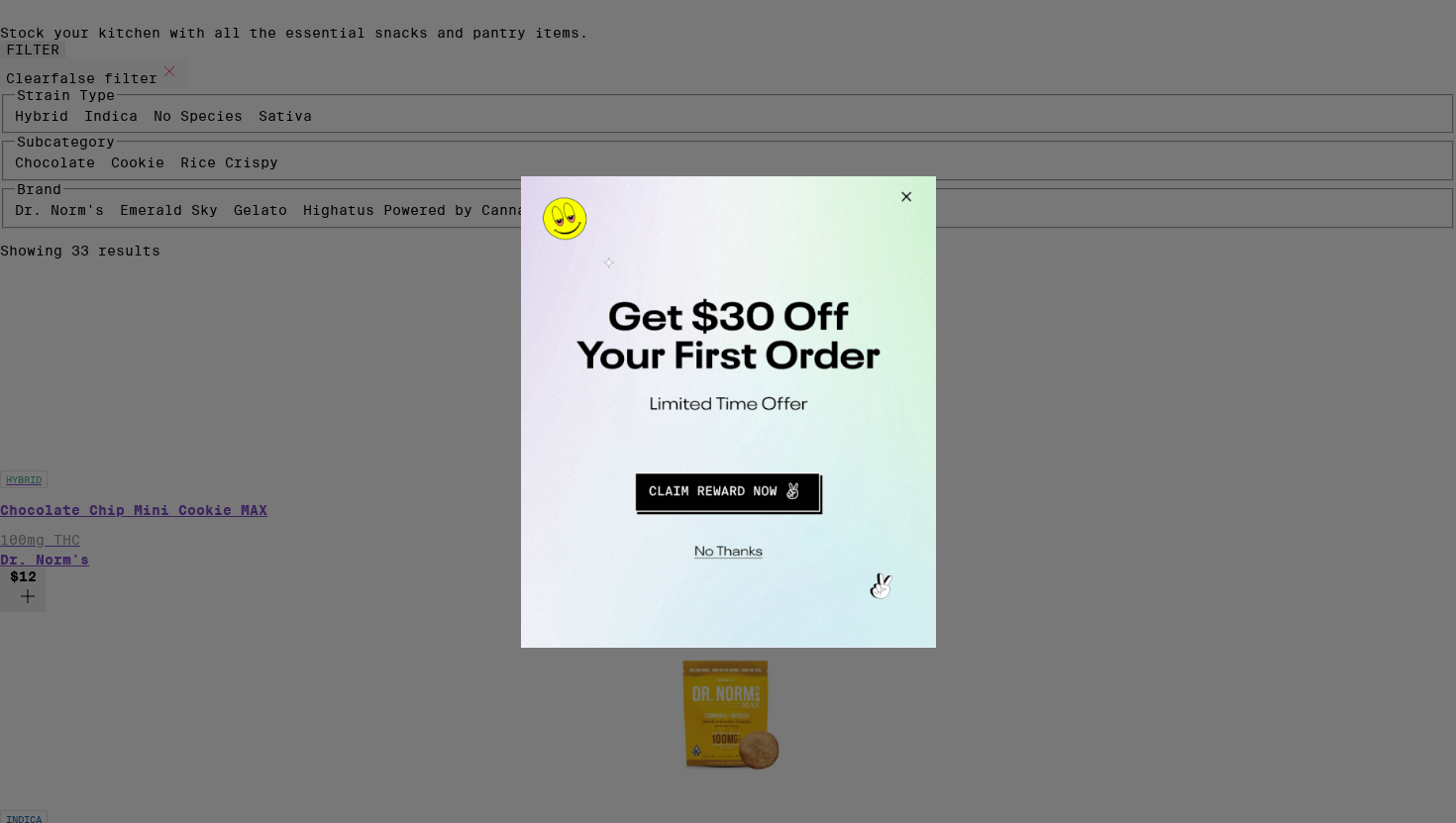 click at bounding box center [728, 411] 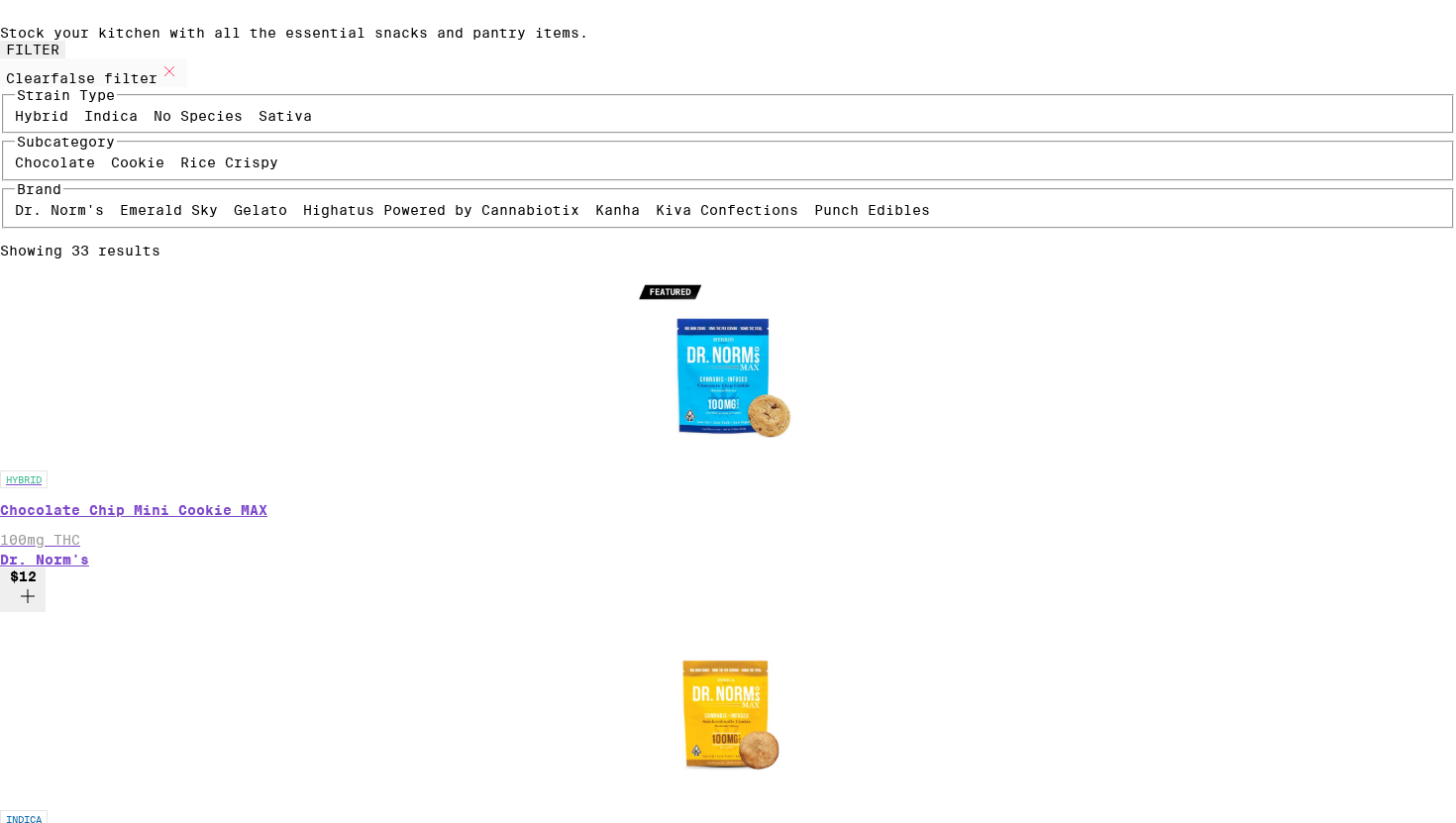 click at bounding box center (728, 12314) 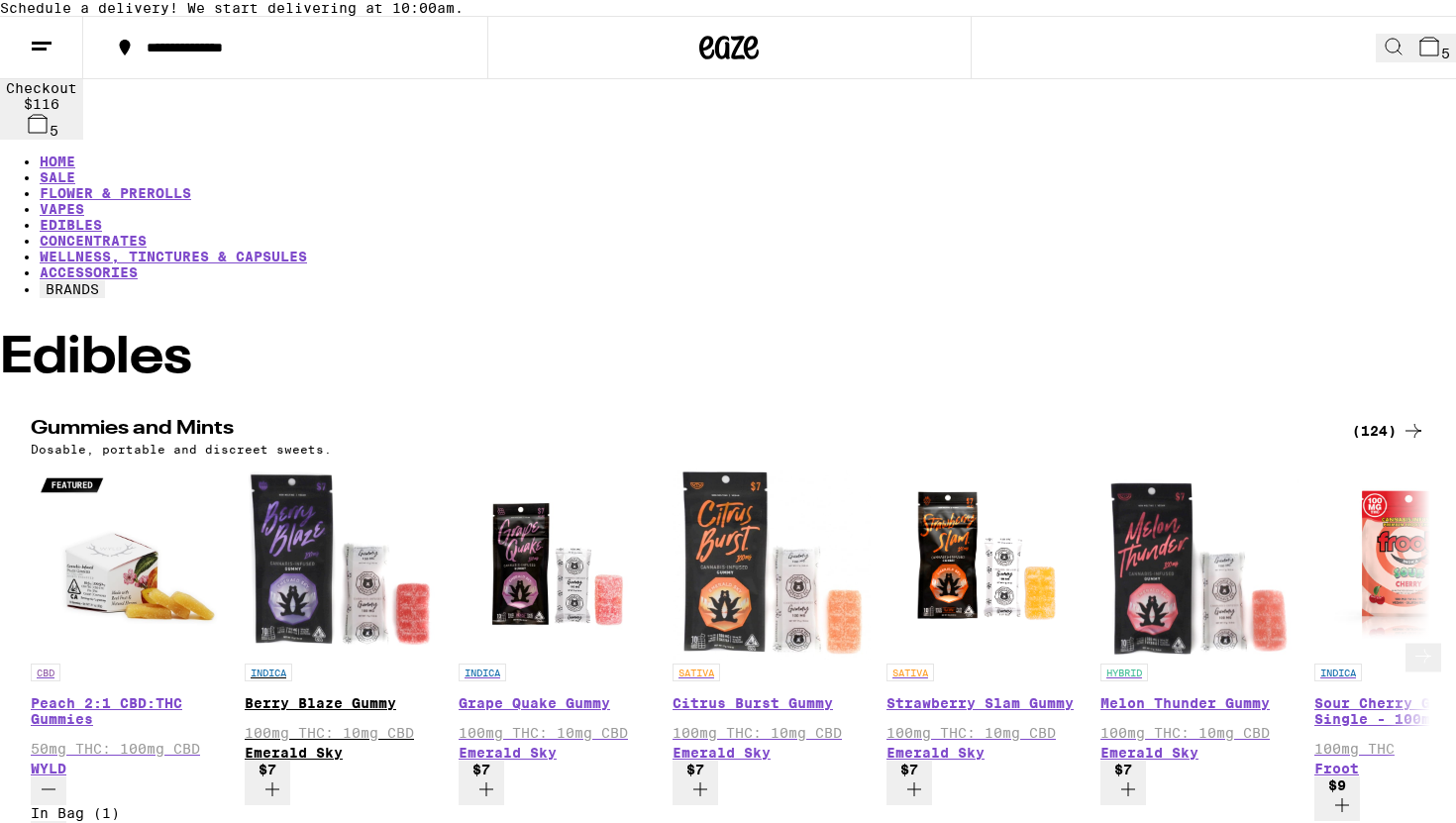 scroll, scrollTop: 0, scrollLeft: 0, axis: both 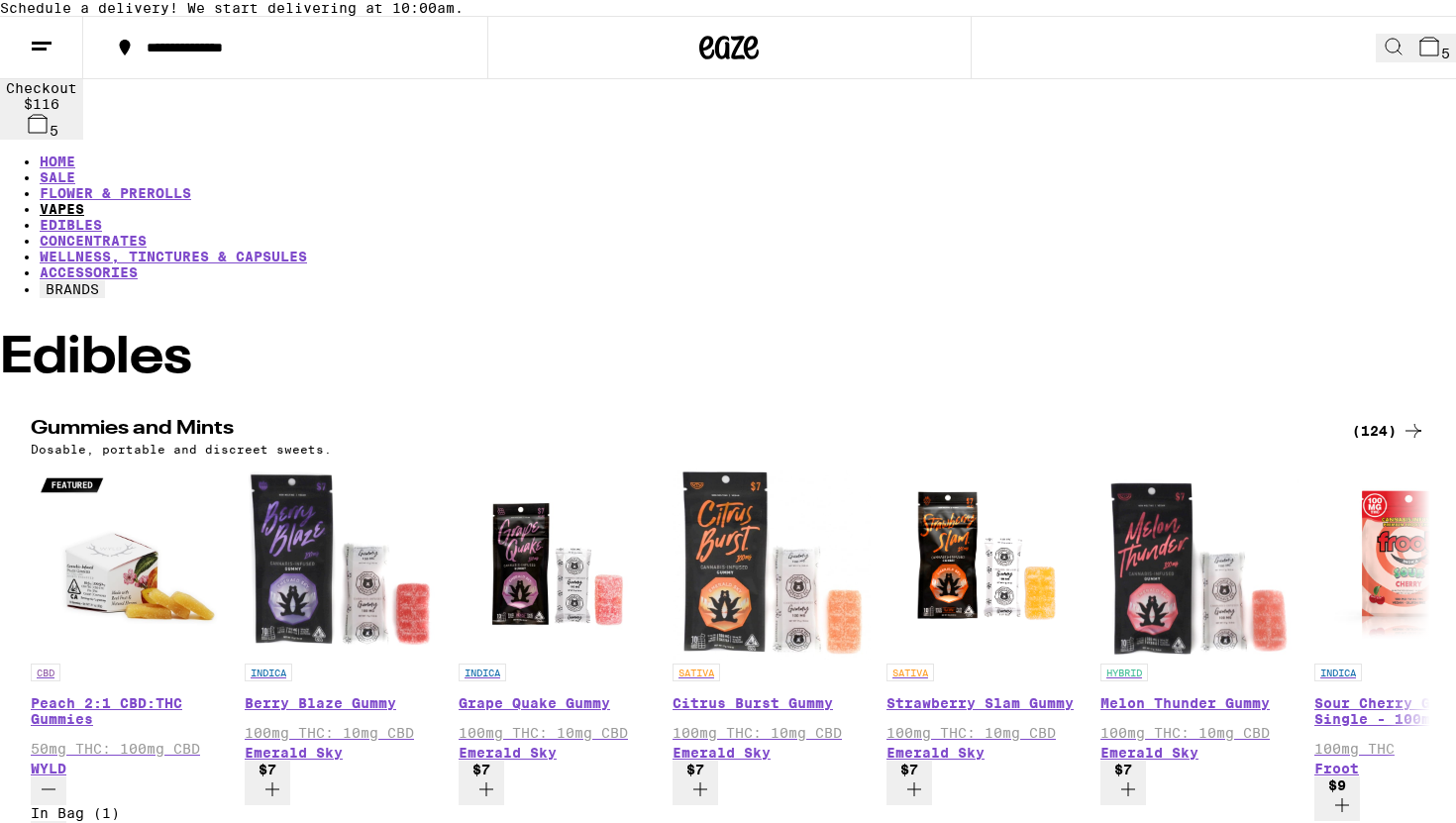 click on "VAPES" at bounding box center (61, 209) 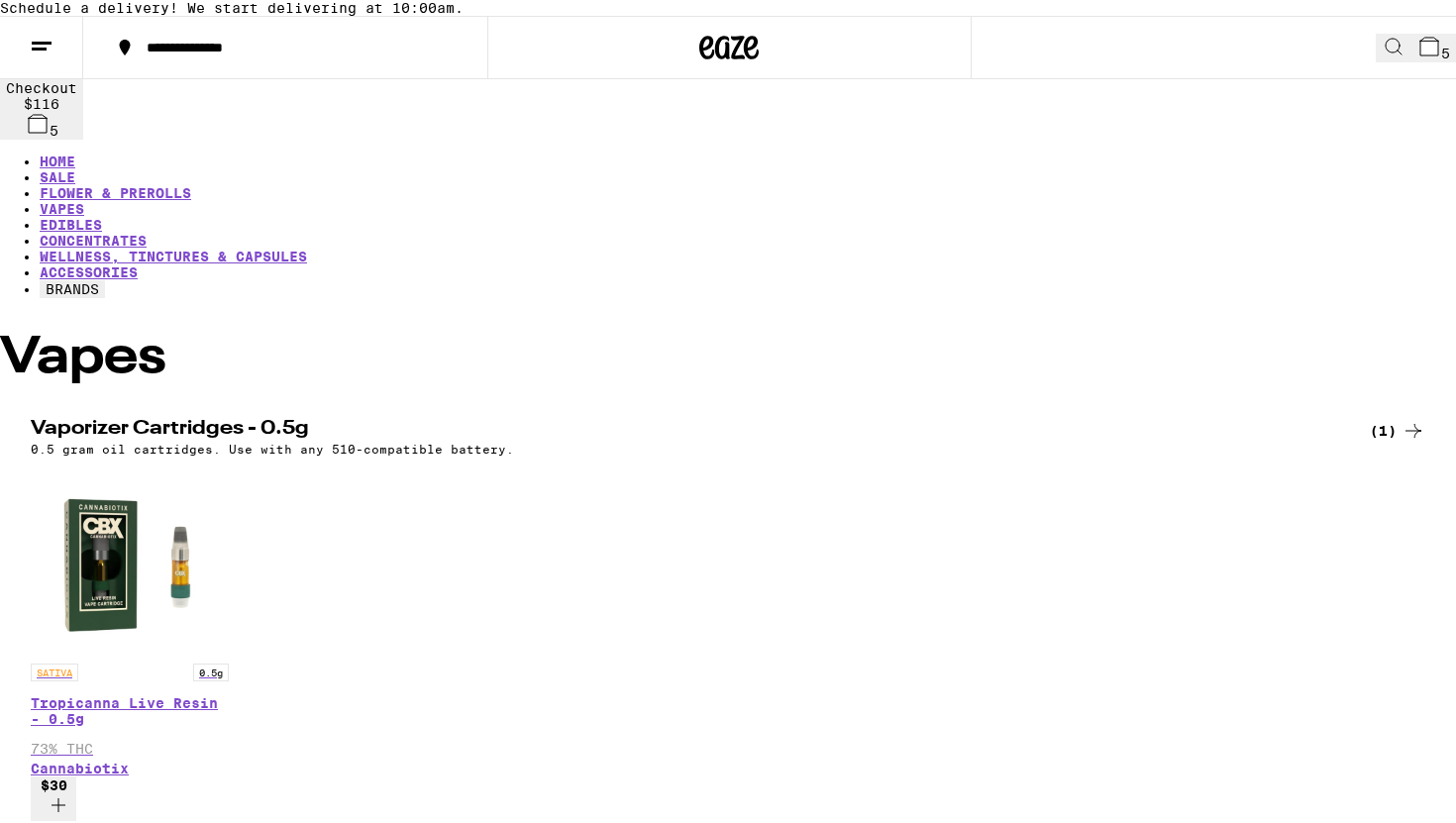scroll, scrollTop: 0, scrollLeft: 0, axis: both 